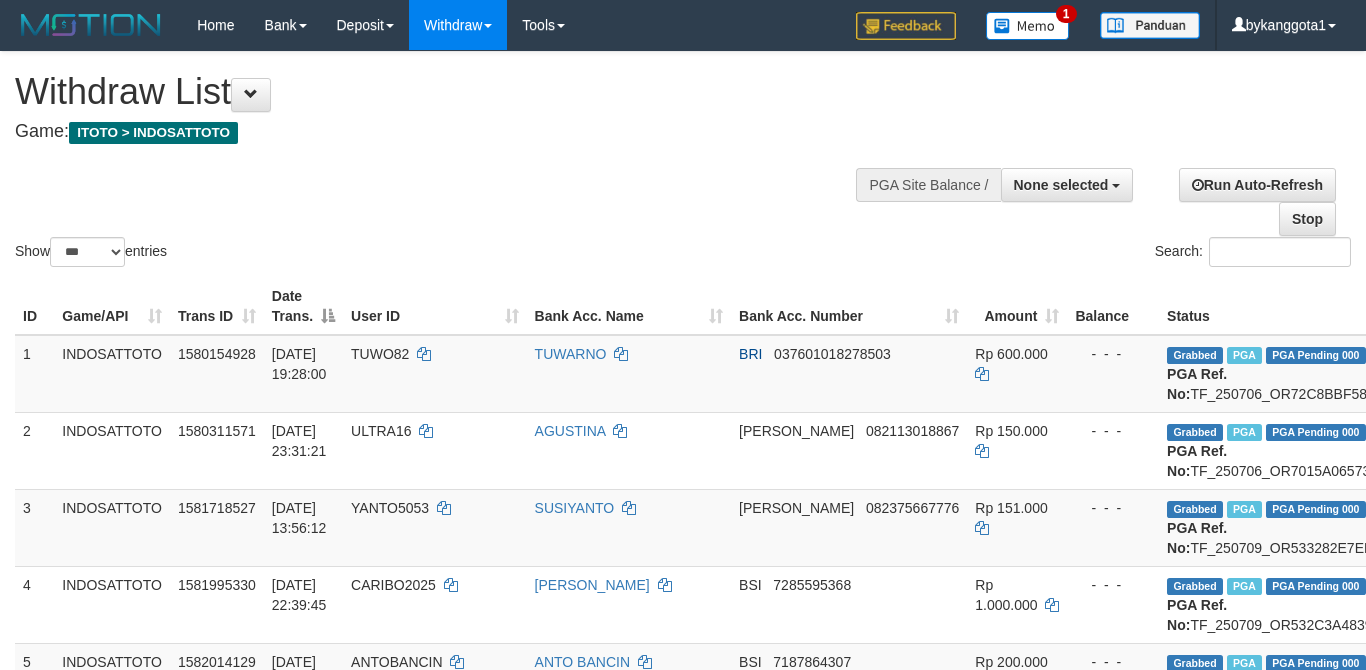 select 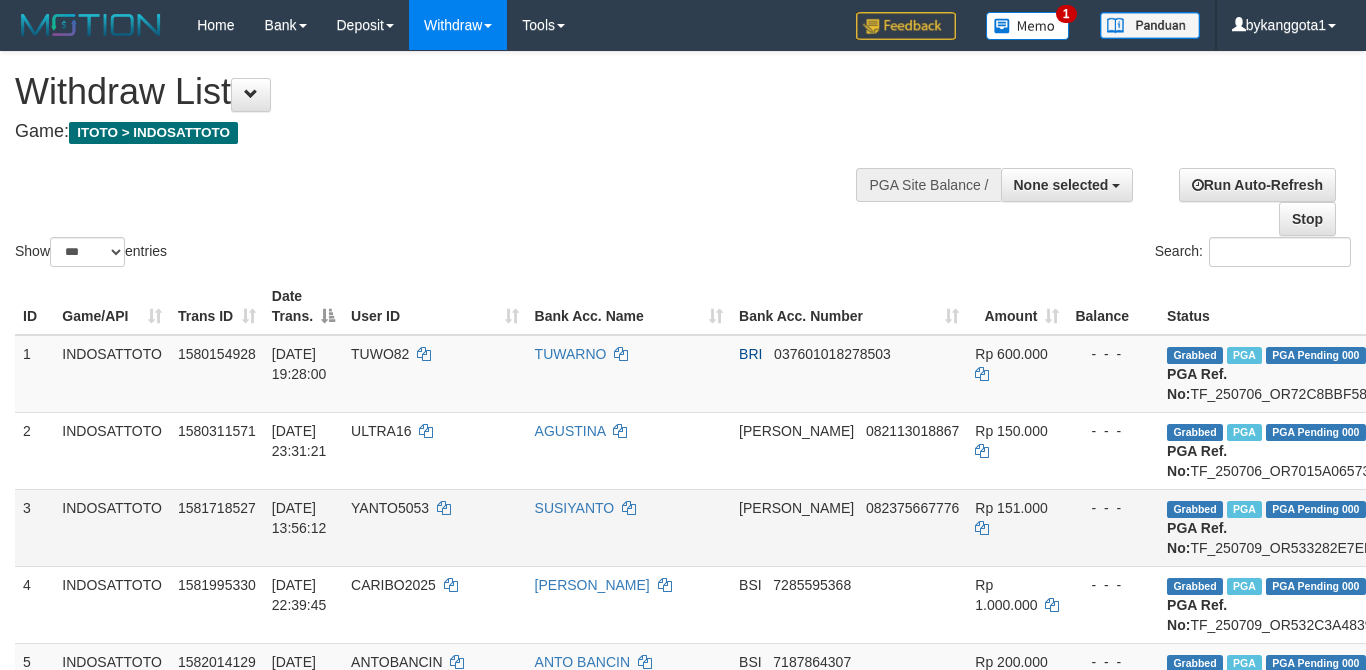 scroll, scrollTop: 356, scrollLeft: 189, axis: both 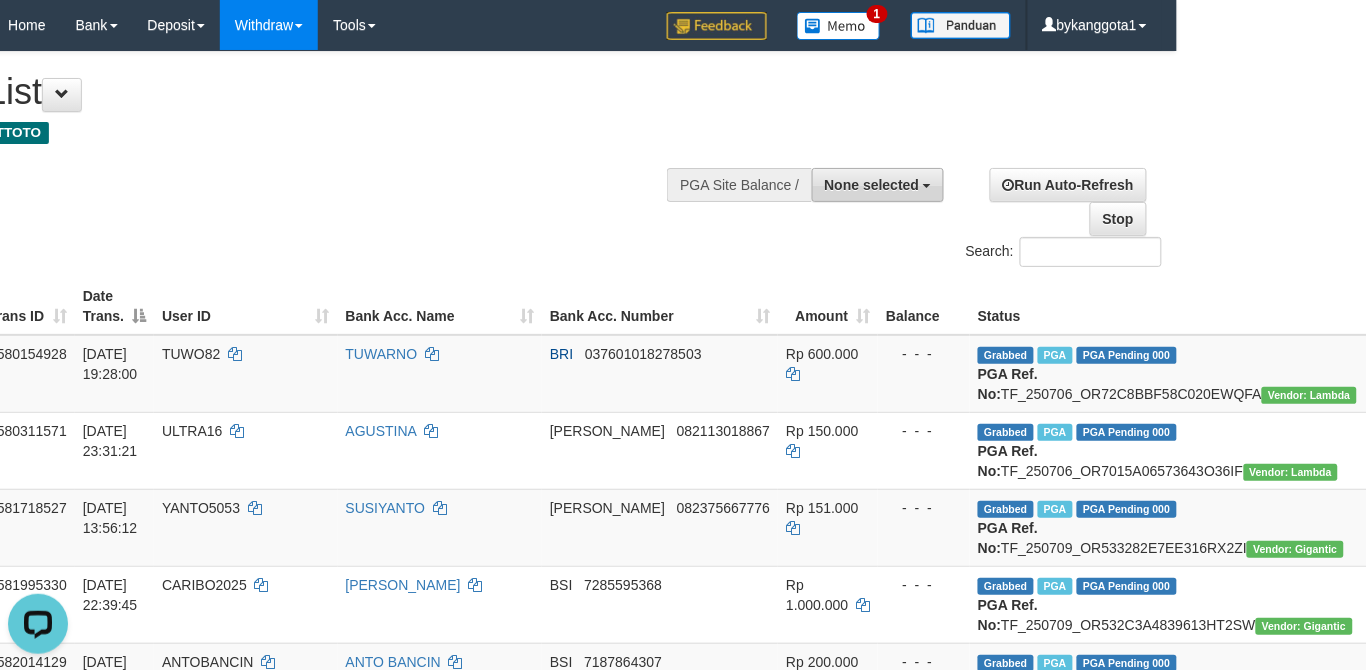 click on "None selected" at bounding box center [878, 185] 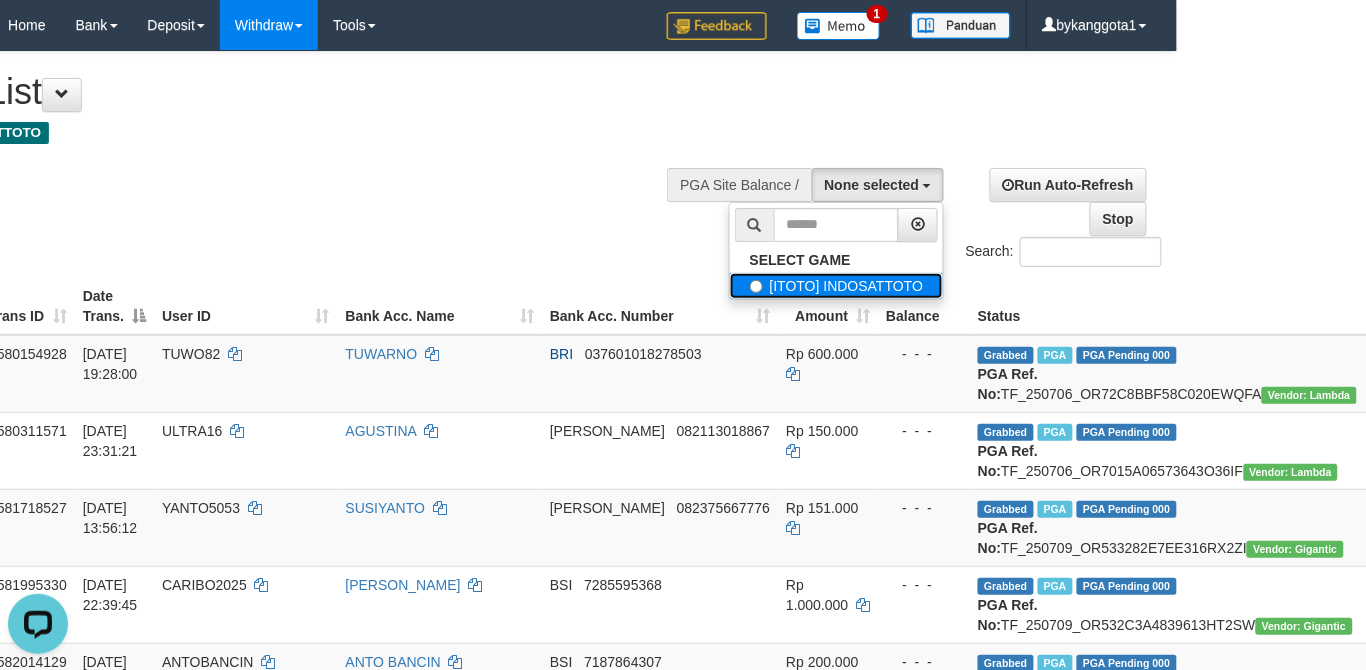 click on "[ITOTO] INDOSATTOTO" at bounding box center (837, 286) 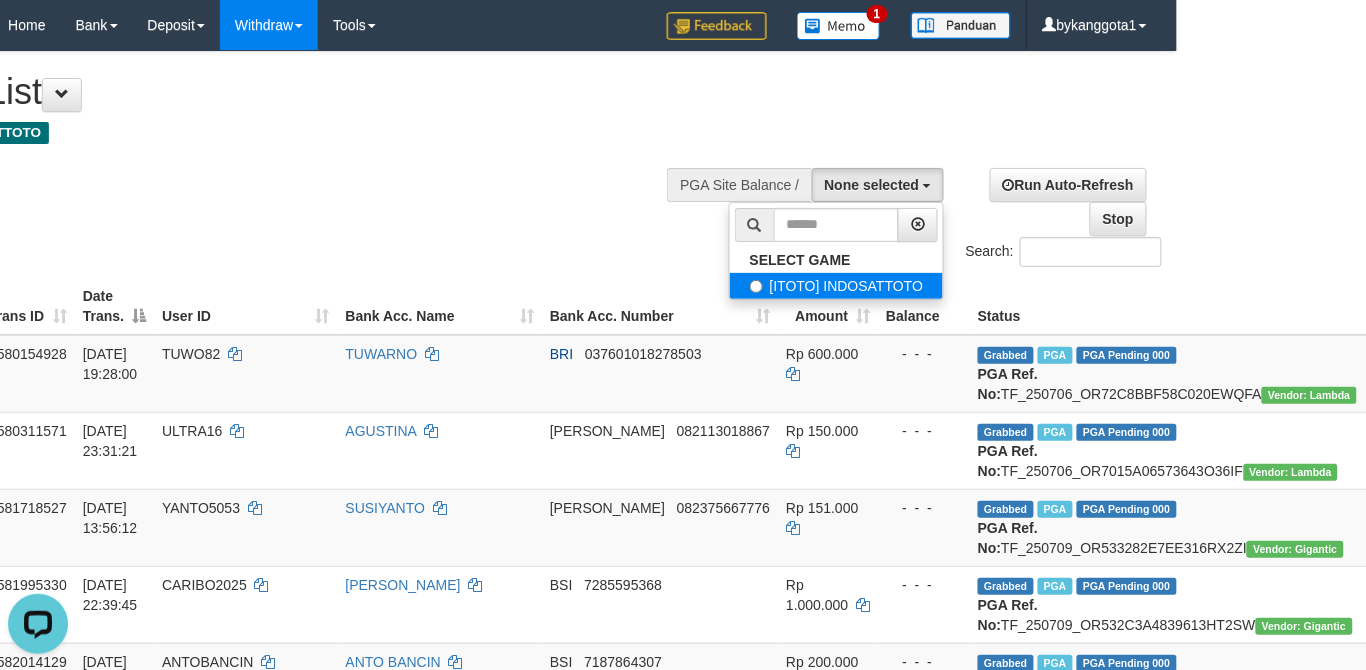 select on "****" 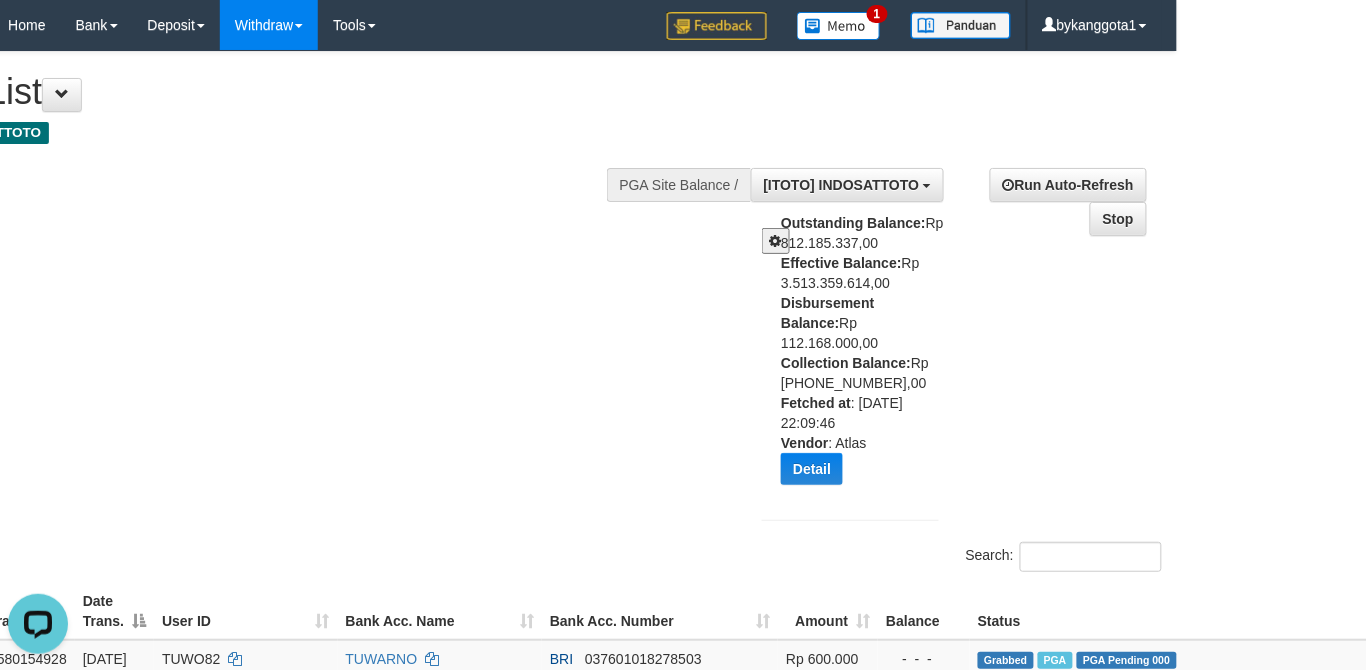 scroll, scrollTop: 1422, scrollLeft: 189, axis: both 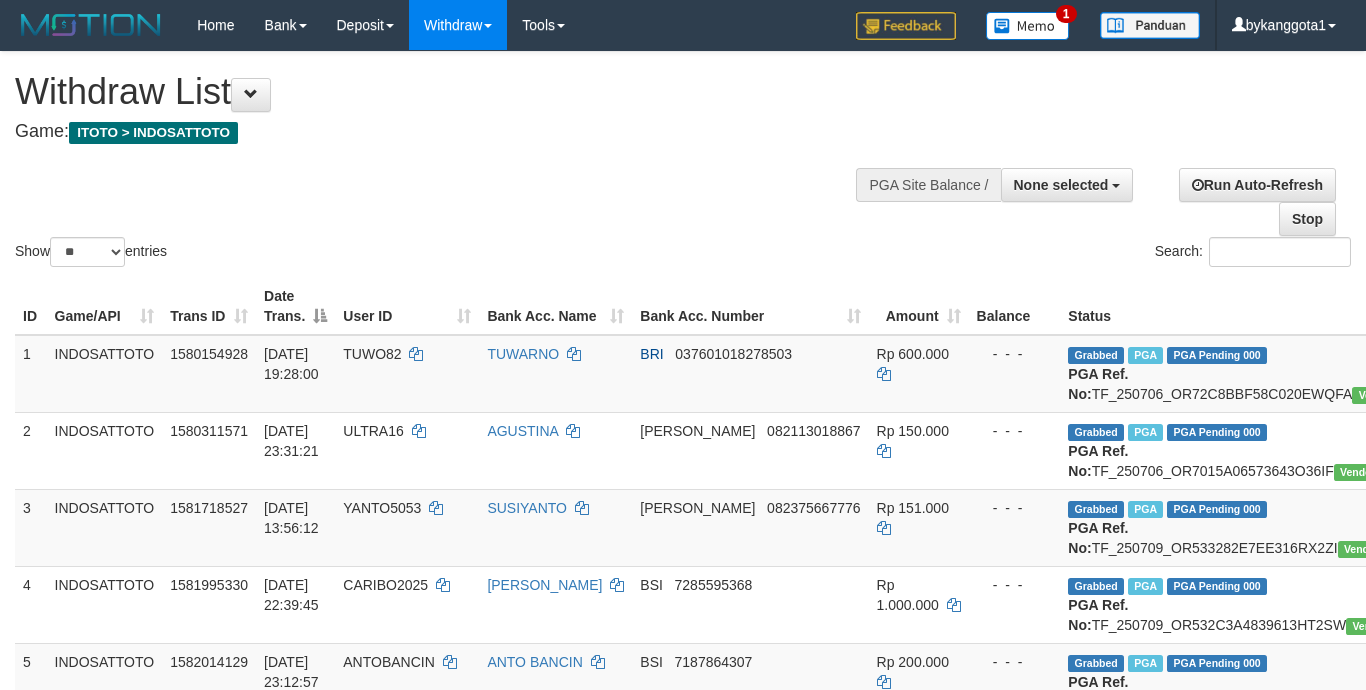 select 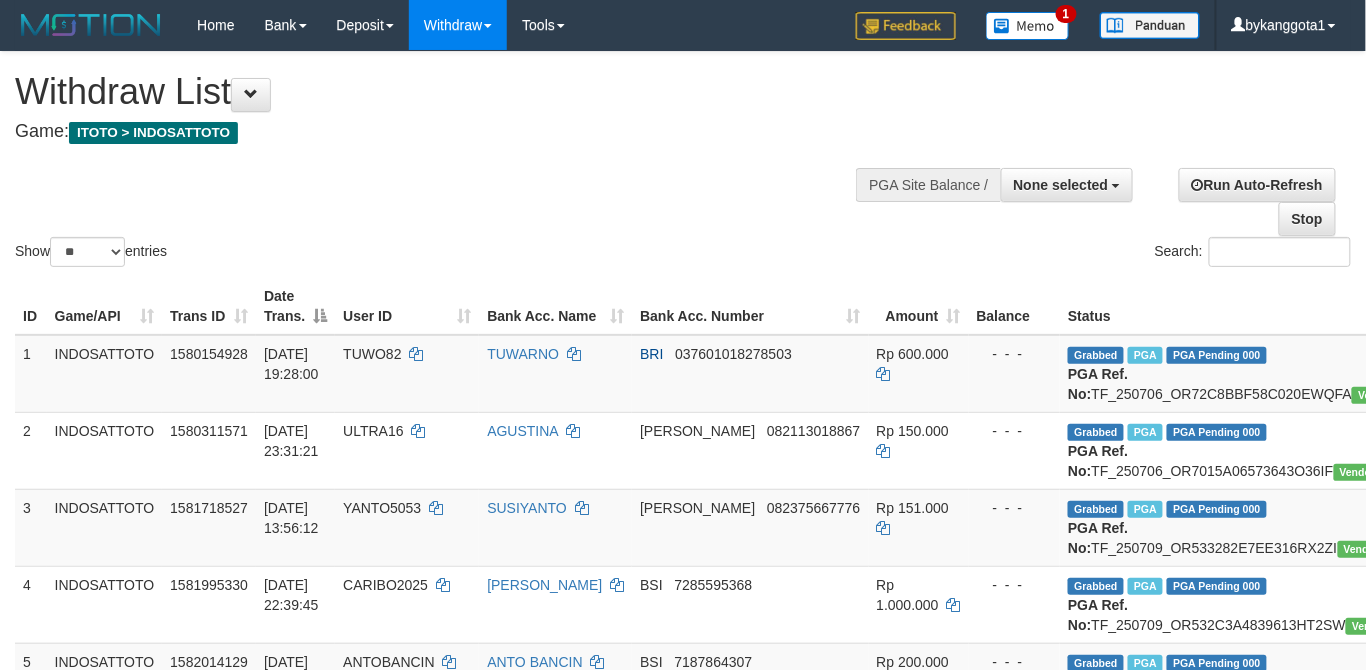 drag, startPoint x: 72, startPoint y: 230, endPoint x: 89, endPoint y: 240, distance: 19.723083 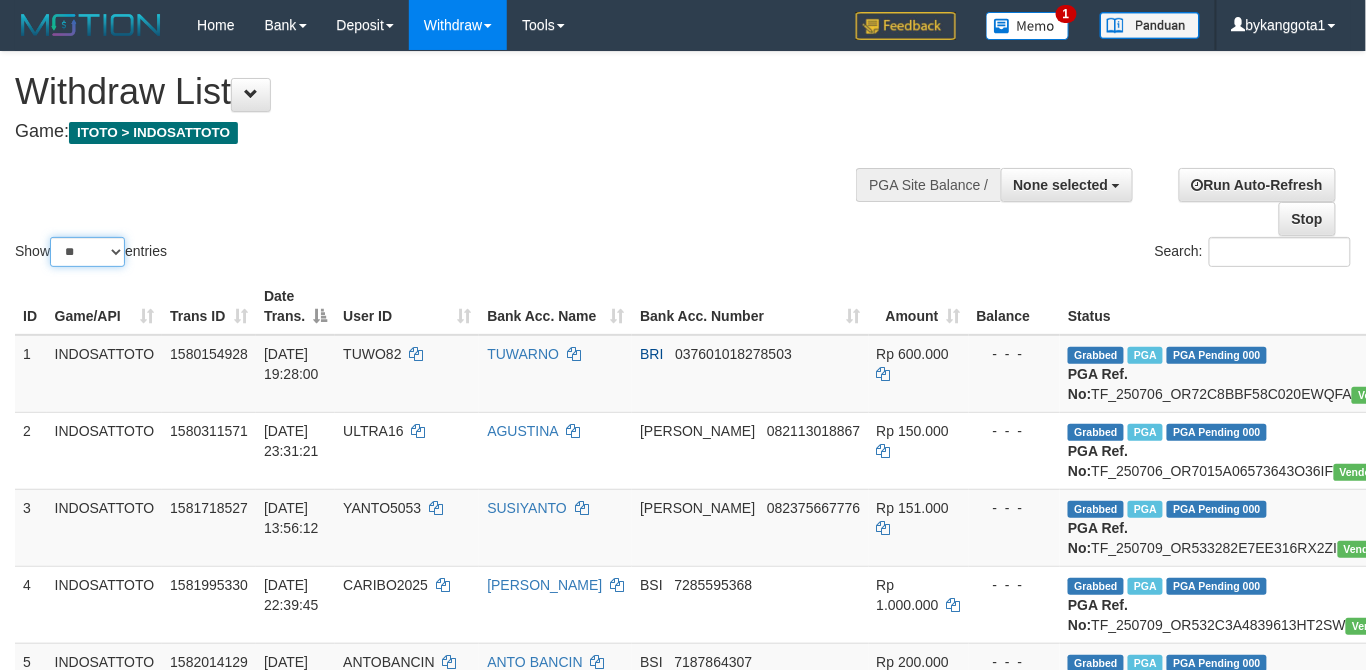 drag, startPoint x: 89, startPoint y: 240, endPoint x: 89, endPoint y: 258, distance: 18 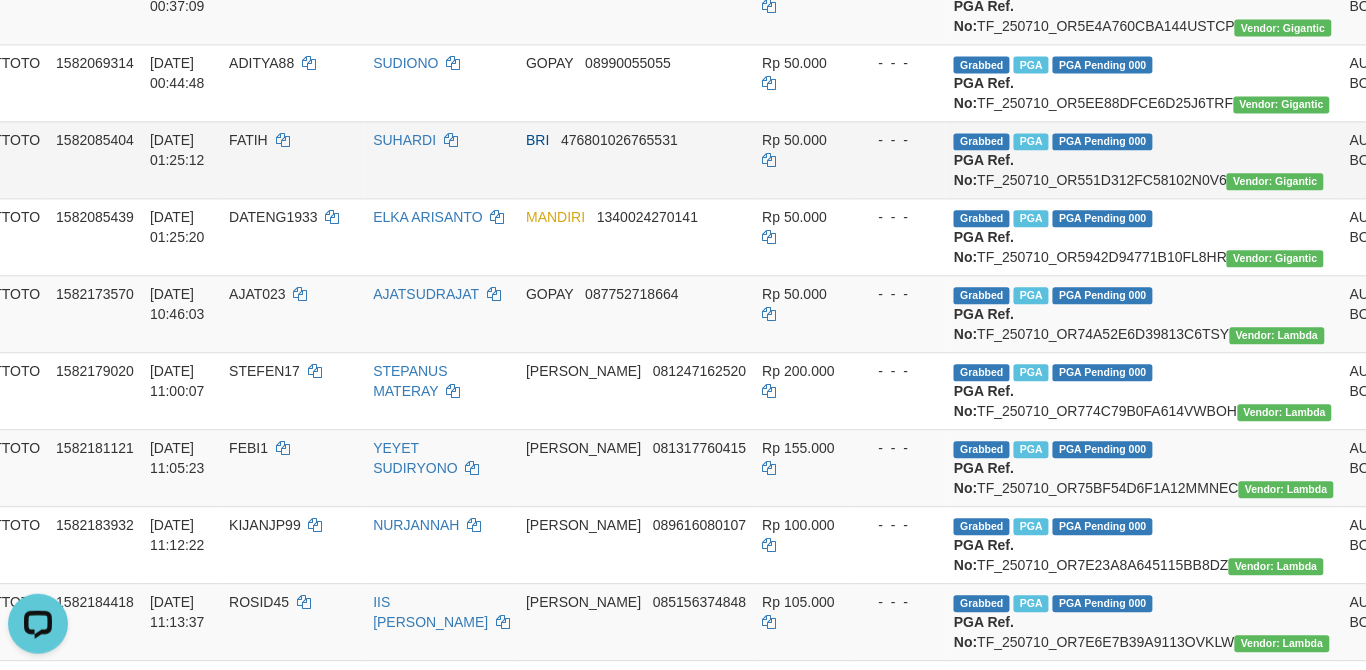 scroll, scrollTop: 0, scrollLeft: 0, axis: both 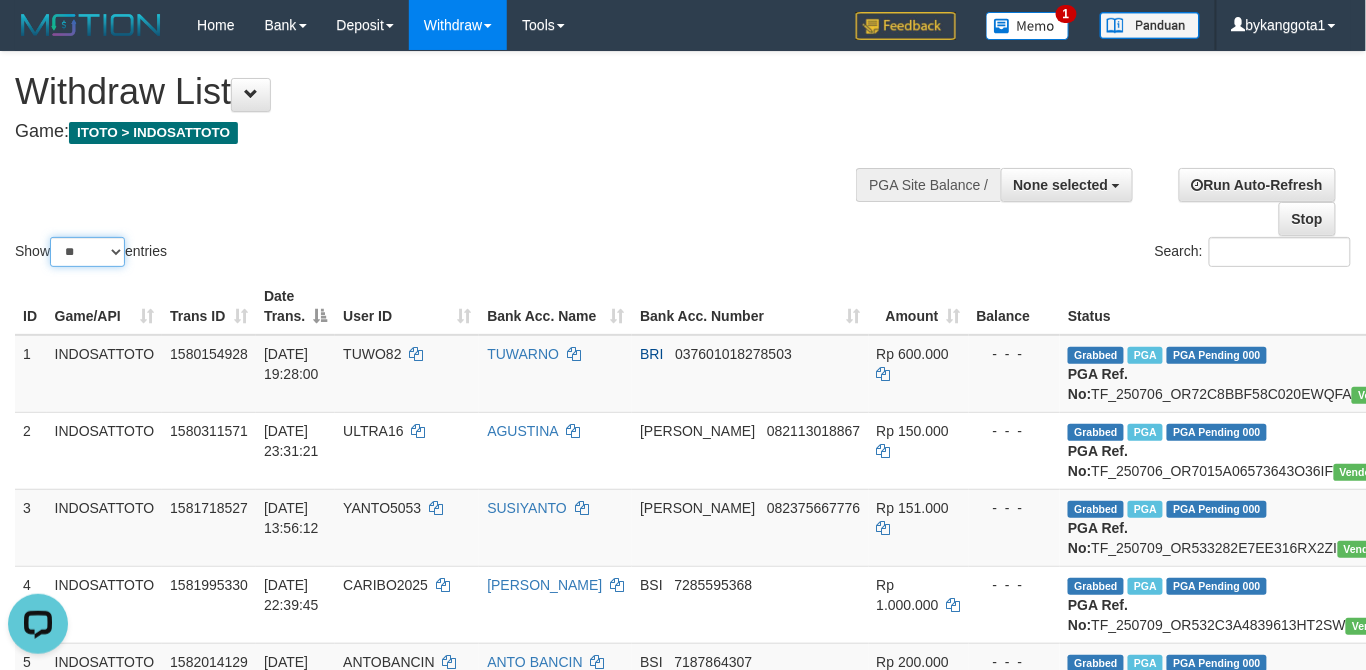 click on "** ** ** ***" at bounding box center (87, 252) 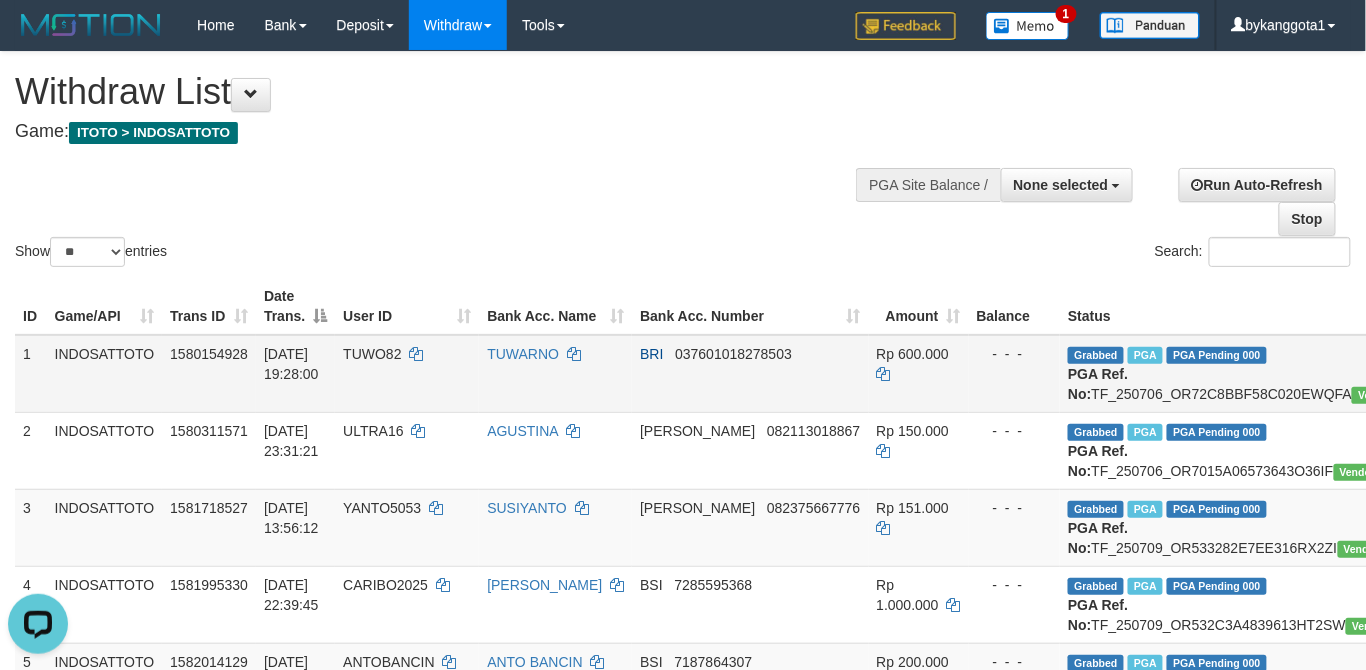 click on "INDOSATTOTO" at bounding box center [105, 374] 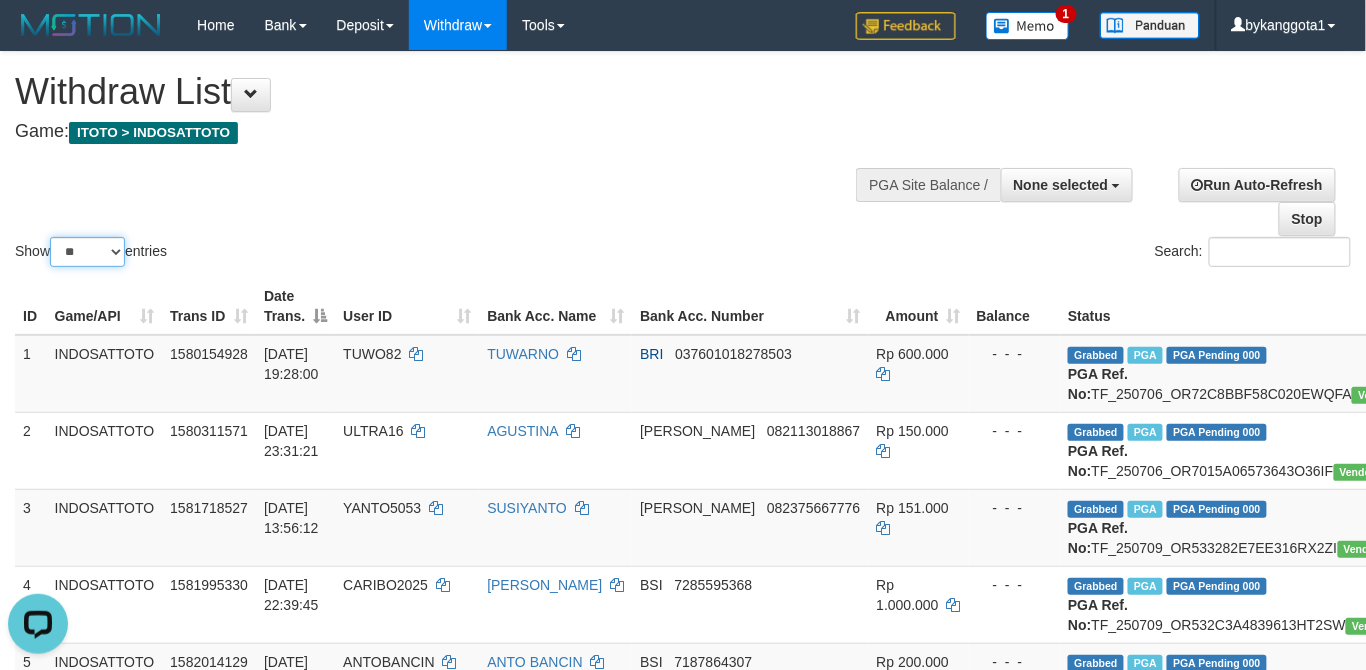 click on "** ** ** ***" at bounding box center [87, 252] 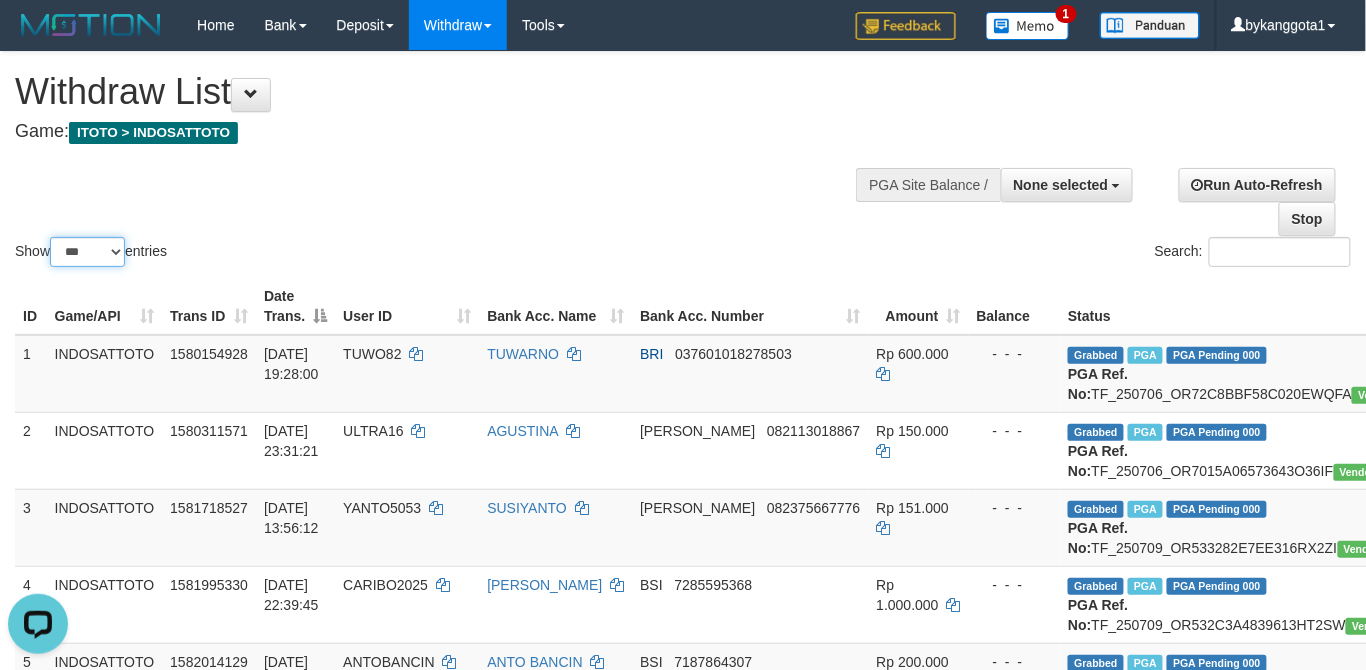 click on "** ** ** ***" at bounding box center [87, 252] 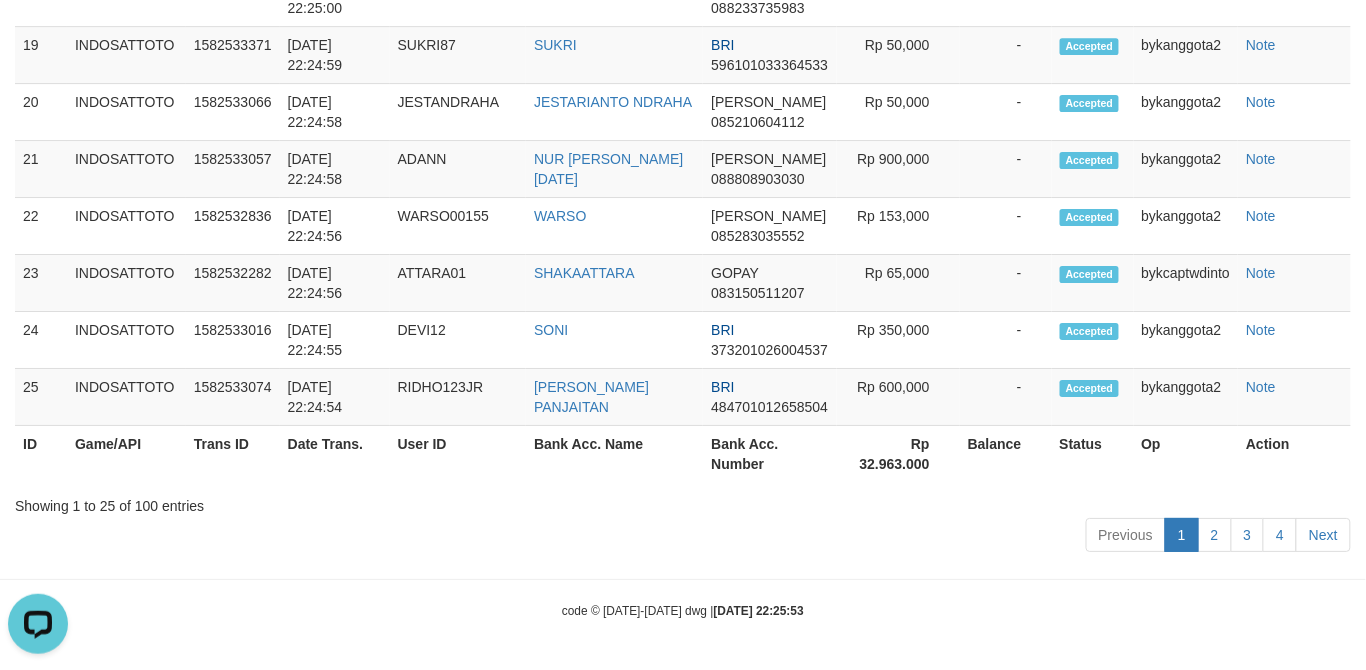 scroll, scrollTop: 10310, scrollLeft: 0, axis: vertical 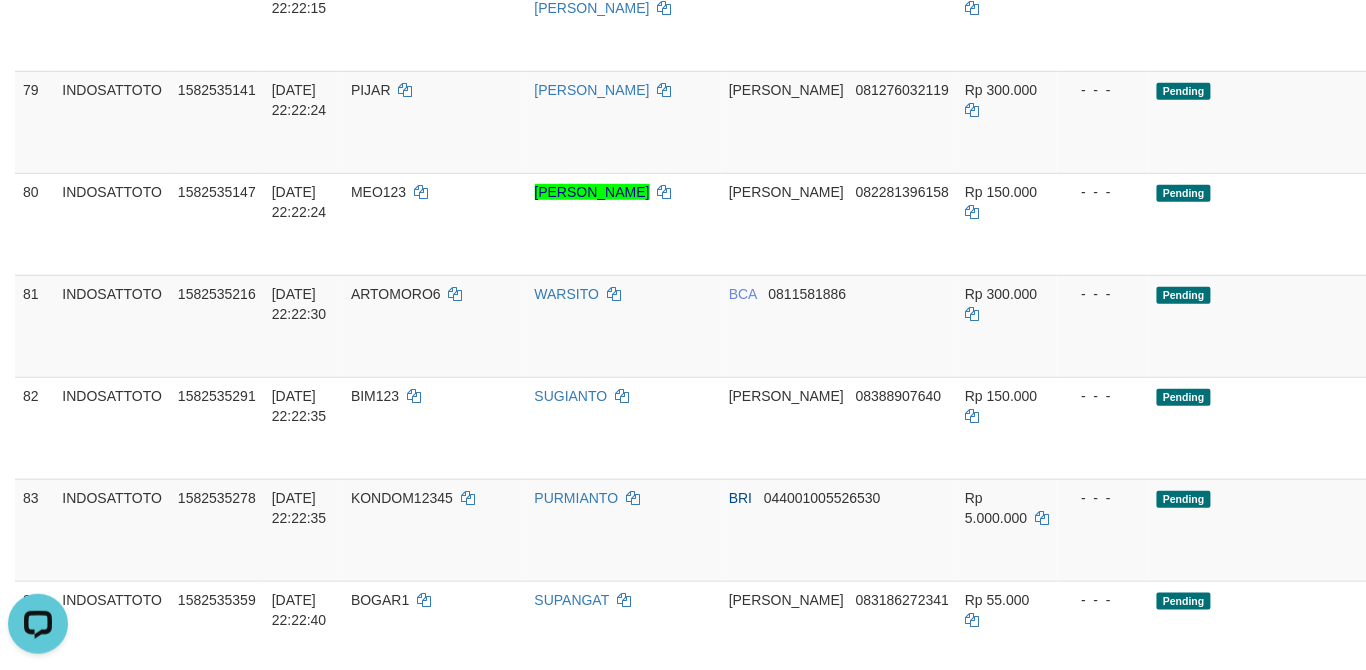 click on "1 INDOSATTOTO 1580154928 06/07/2025 19:28:00 TUWO82    TUWARNO    BRI     037601018278503 Rp 600.000    -  -  - Grabbed   PGA   PGA Pending 000 {"status":"000","data":{"unique_id":"1610-1580154928-20250706","reference_no":"TF_250706_OR72C8BBF58C020EWQFA","amount":"600000.00","fee":"0.00","merchant_surcharge_rate":"0.00","charge_to":"MERC","payout_amount":"600000.00","disbursement_status":0,"disbursement_description":"ON PROCESS","created_at":"2025-07-06 19:33:20","executed_at":"2025-07-06 19:33:20","bank":{"code":"002","name":"BANK RAKYAT INDONESIA","account_number":"037601018278503","account_name":"TUWARNO"},"note":"bykanggota2","merchant_balance":{"balance_effective":1185274426,"balance_pending":1717082448,"balance_disbursement":186533000,"balance_collection":7059677152}}} PGA Ref. No:  TF_250706_OR72C8BBF58C020EWQFA  Vendor: Lambda AUTOWD-BOT-PGA Reject ·    Check Trans    ·    Note 2 INDOSATTOTO 1580311571 06/07/2025 23:31:21 ULTRA16    AGUSTINA    DANA     082113018867" at bounding box center (871, -1875) 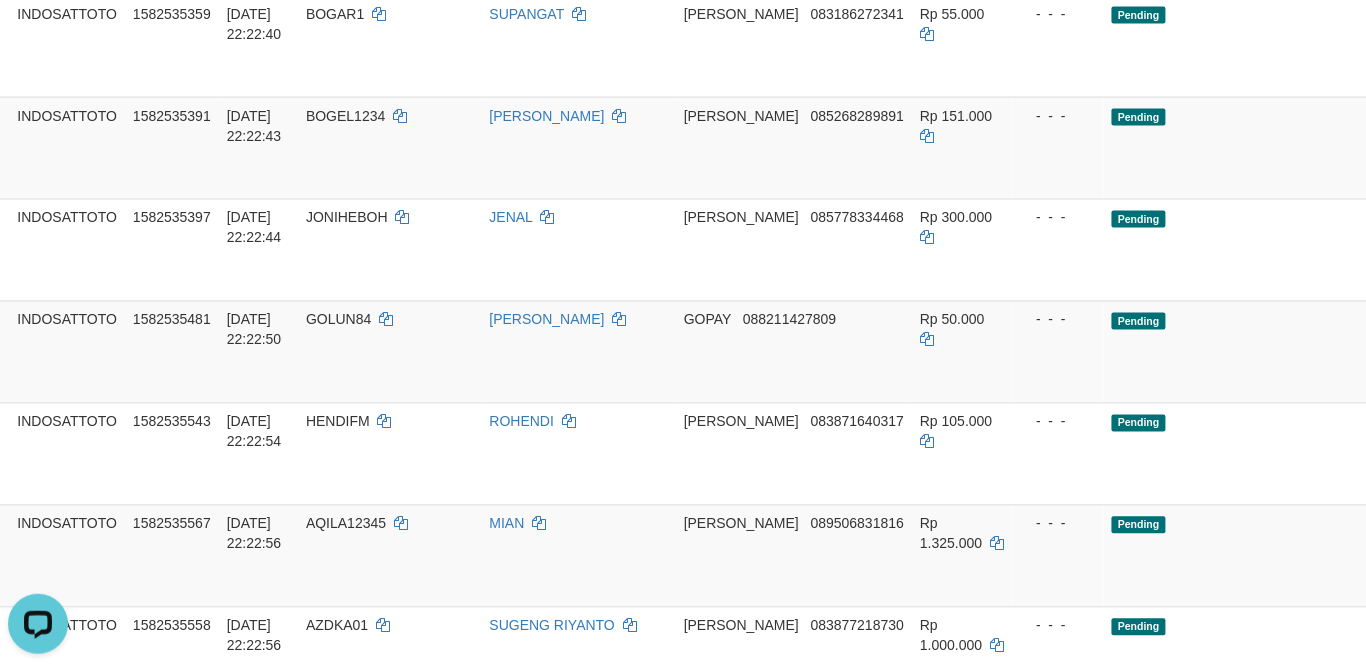 scroll, scrollTop: 6986, scrollLeft: 0, axis: vertical 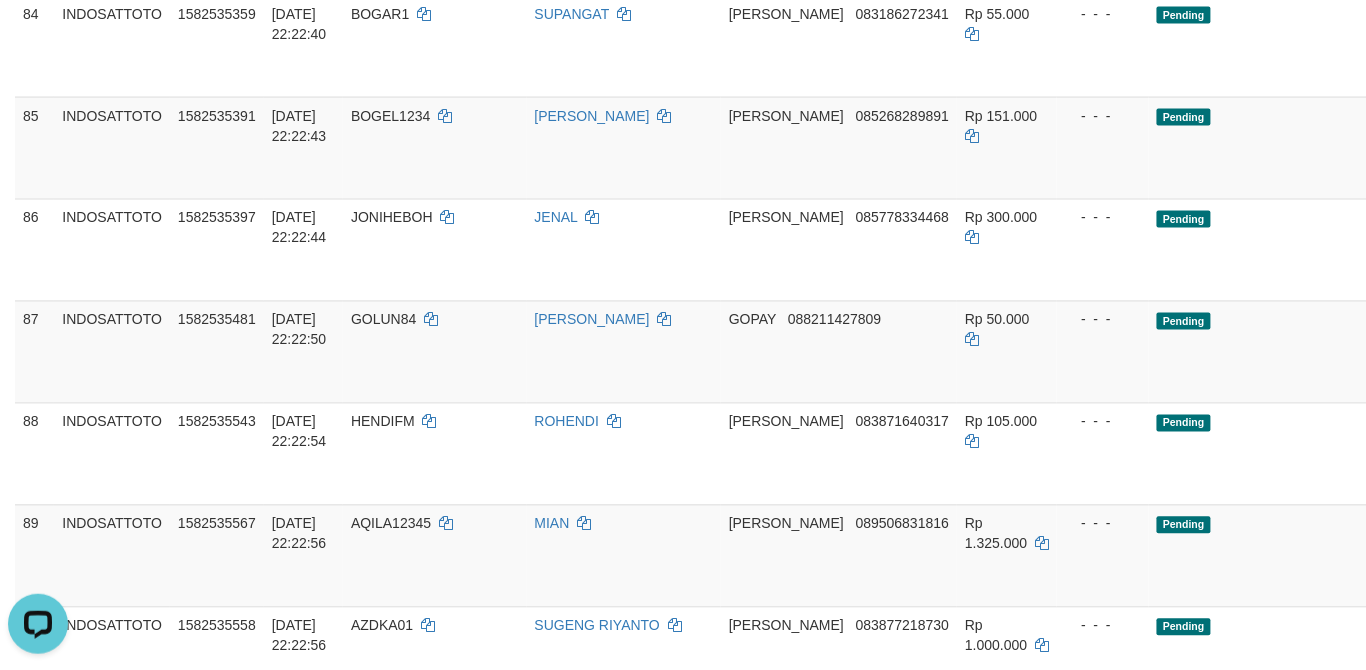 click on "JHON BITIBALYO" at bounding box center (624, -1300) 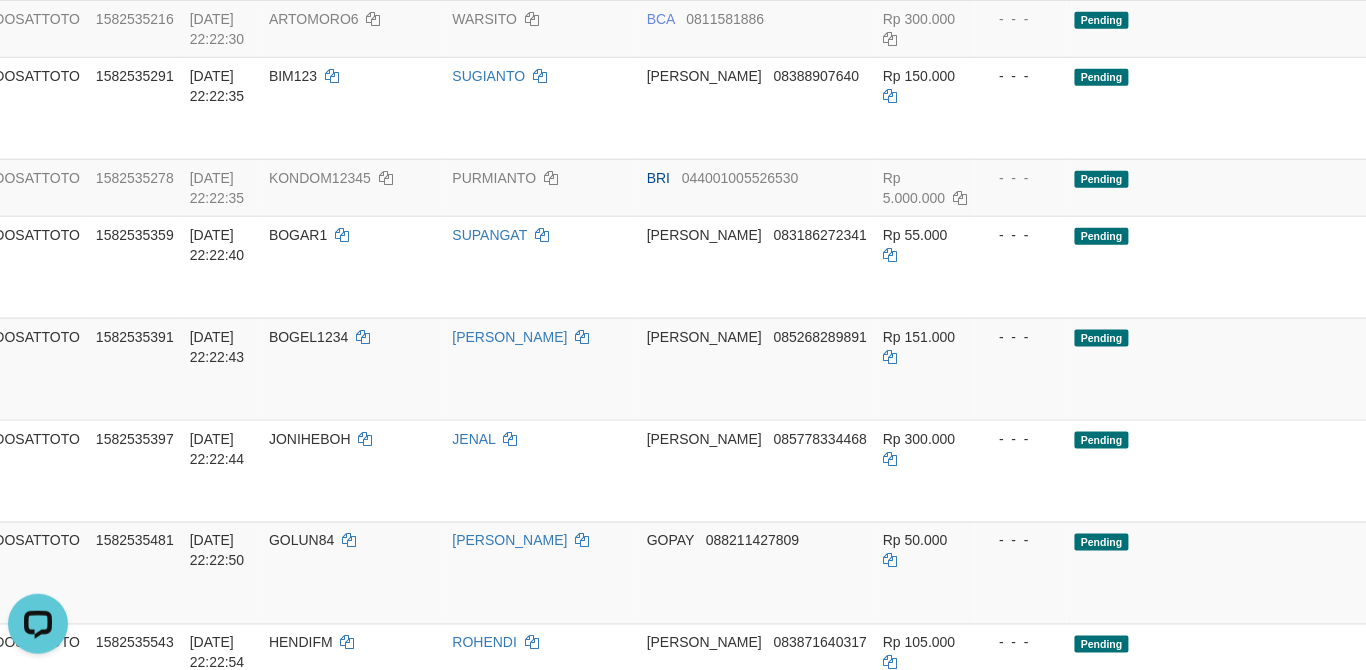 scroll, scrollTop: 6630, scrollLeft: 128, axis: both 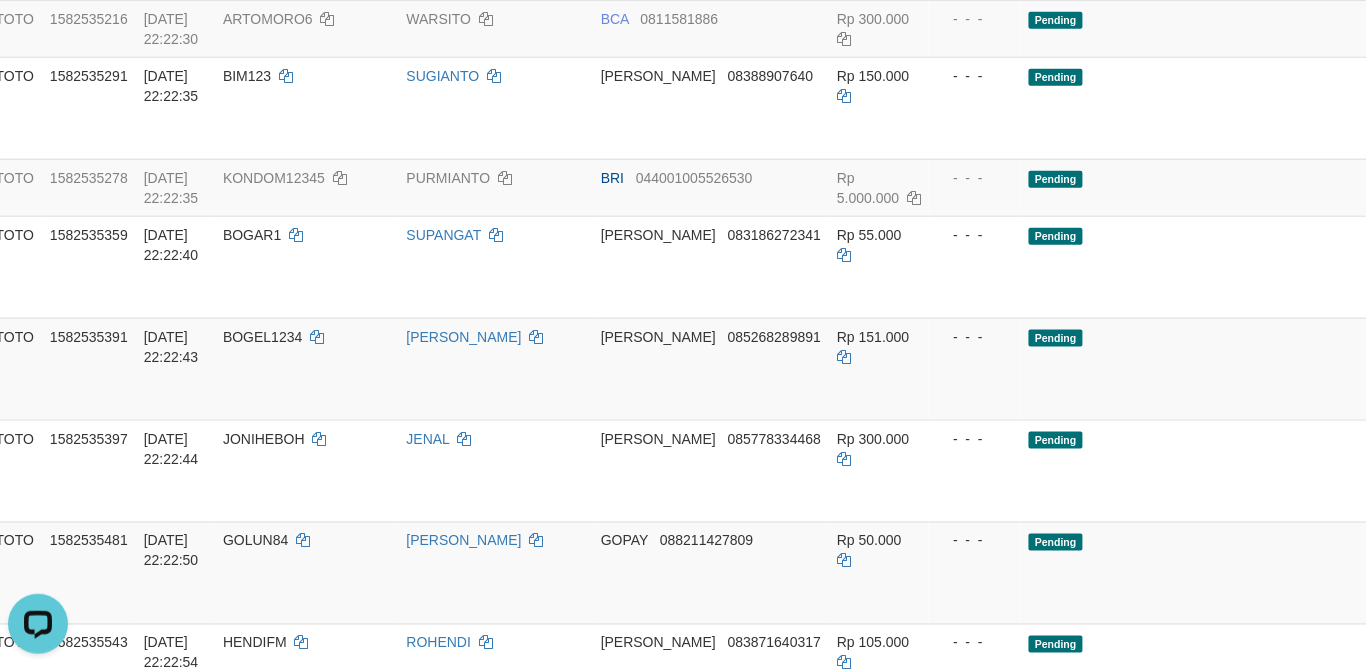 click on "WIWDIAN" at bounding box center [255, -886] 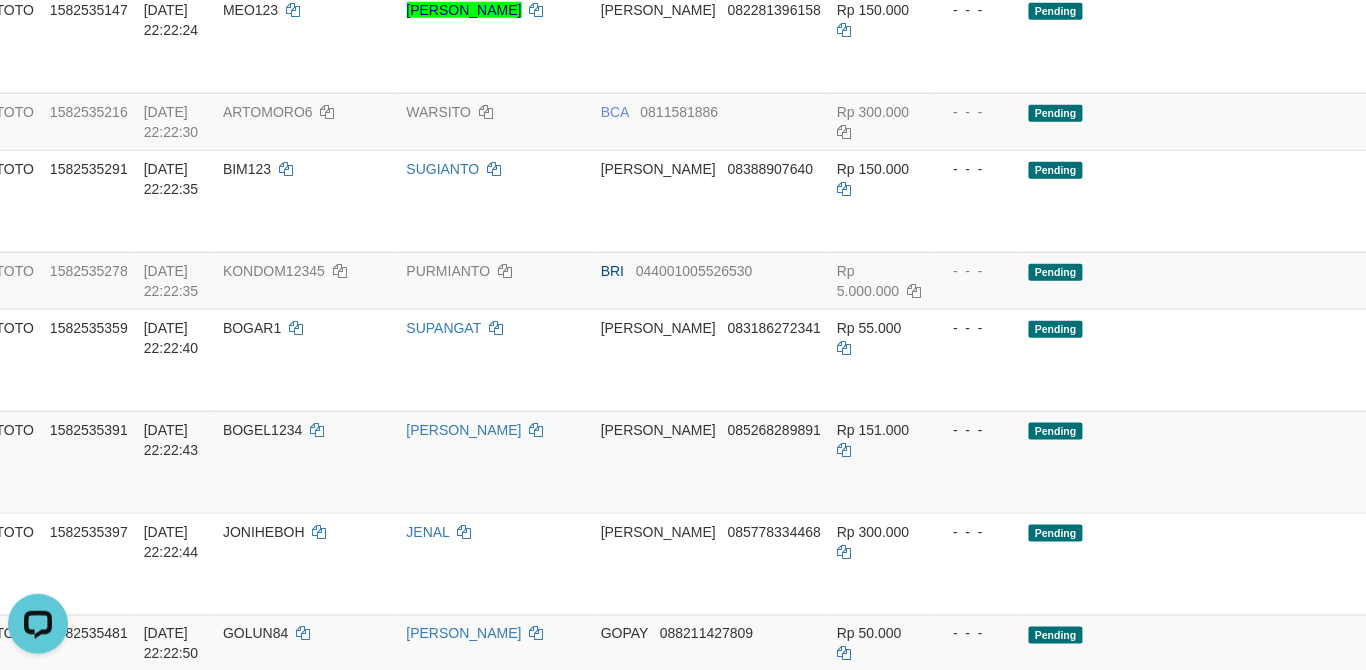 scroll, scrollTop: 6630, scrollLeft: 128, axis: both 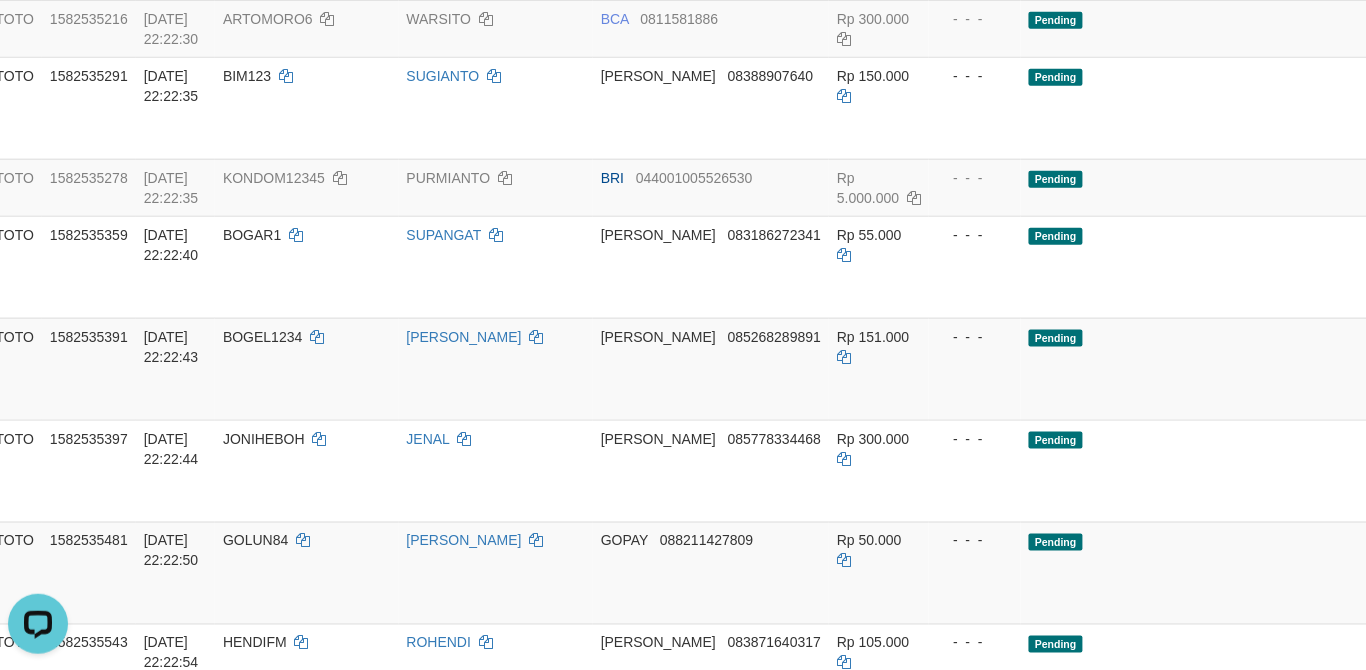 click on "HARUMIADZKIA" at bounding box center [275, -1117] 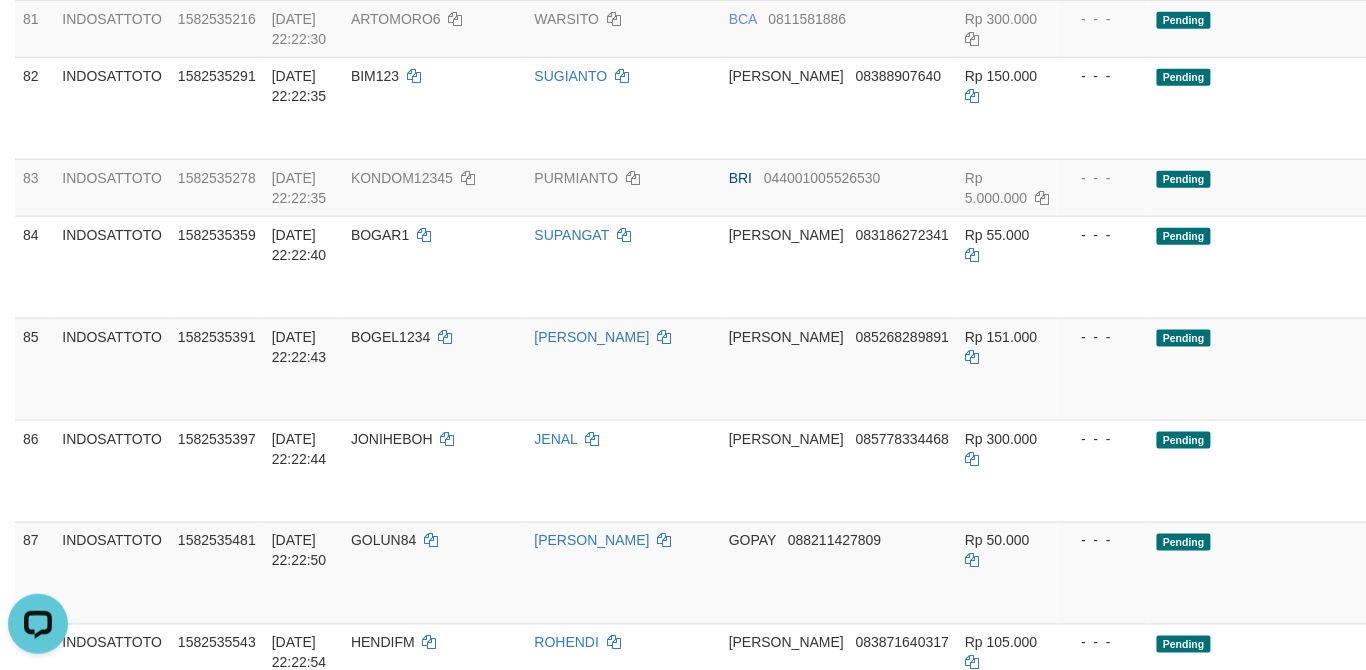 click on "JHOBITEX86" at bounding box center (435, -944) 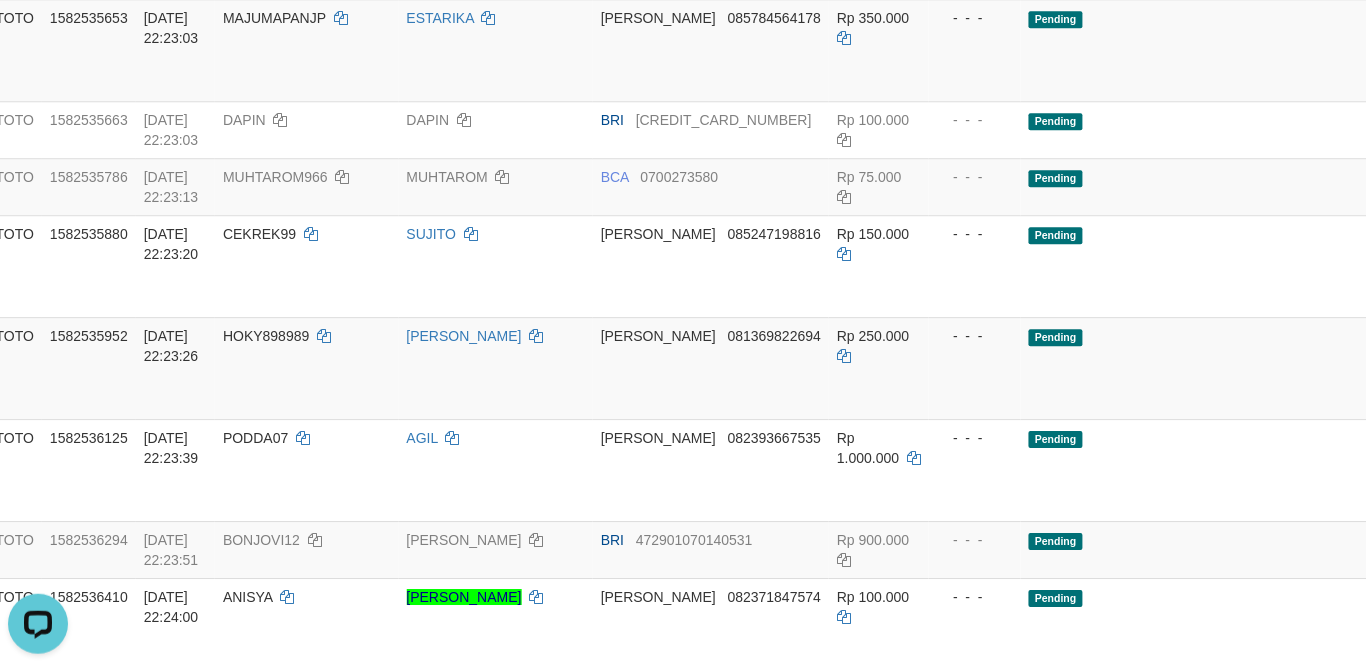 scroll, scrollTop: 7697, scrollLeft: 128, axis: both 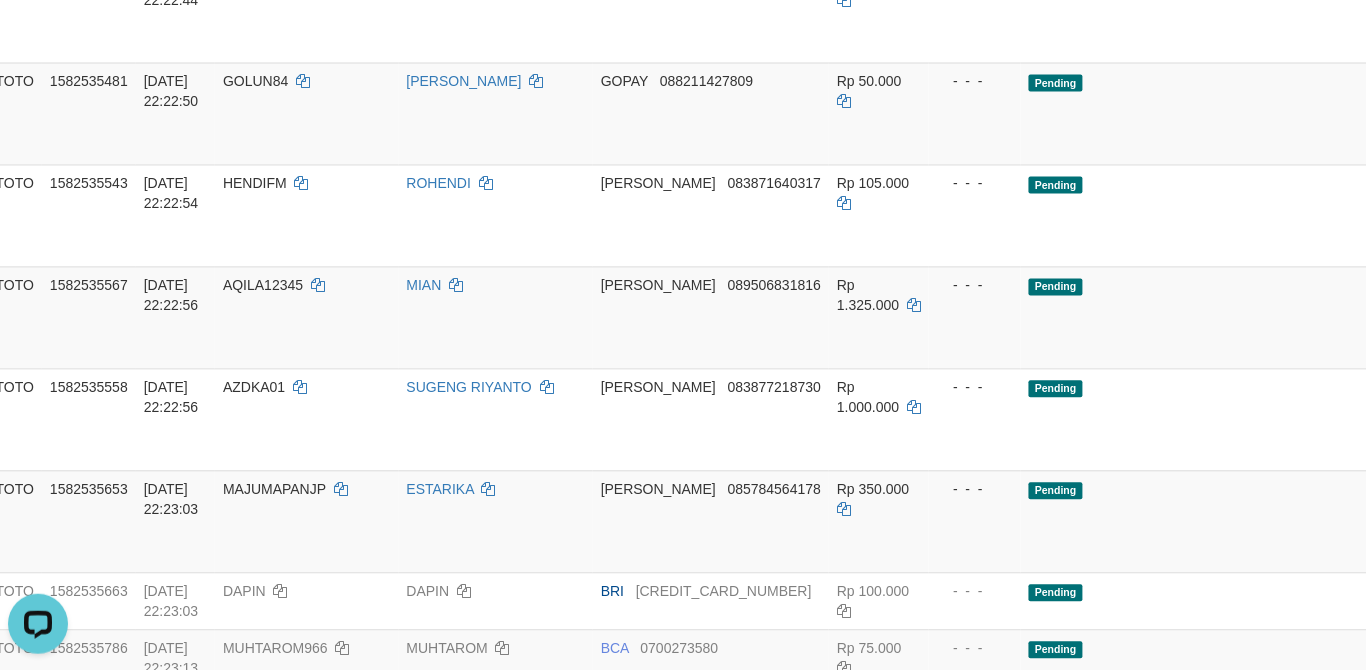 click on "1 INDOSATTOTO 1580154928 [DATE] 19:28:00 TUWO82    TUWARNO    BRI     037601018278503 Rp 600.000    -  -  - Grabbed   PGA   PGA Pending 000 {"status":"000","data":{"unique_id":"1610-1580154928-20250706","reference_no":"TF_250706_OR72C8BBF58C020EWQFA","amount":"600000.00","fee":"0.00","merchant_surcharge_rate":"0.00","charge_to":"MERC","payout_amount":"600000.00","disbursement_status":0,"disbursement_description":"ON PROCESS","created_at":"[DATE] 19:33:20","executed_at":"[DATE] 19:33:20","bank":{"code":"002","name":"BANK RAKYAT INDONESIA","account_number":"037601018278503","account_name":"TUWARNO"},"note":"bykanggota2","merchant_balance":{"balance_effective":1185274426,"balance_pending":1717082448,"balance_disbursement":186533000,"balance_collection":7059677152}}} PGA Ref. No:  TF_250706_OR72C8BBF58C020EWQFA  Vendor: Lambda AUTOWD-BOT-PGA Reject ·    Check Trans    ·    Note 2 INDOSATTOTO 1580311571 [DATE] 23:31:21 ULTRA16    [PERSON_NAME]     082113018867" at bounding box center (743, -2699) 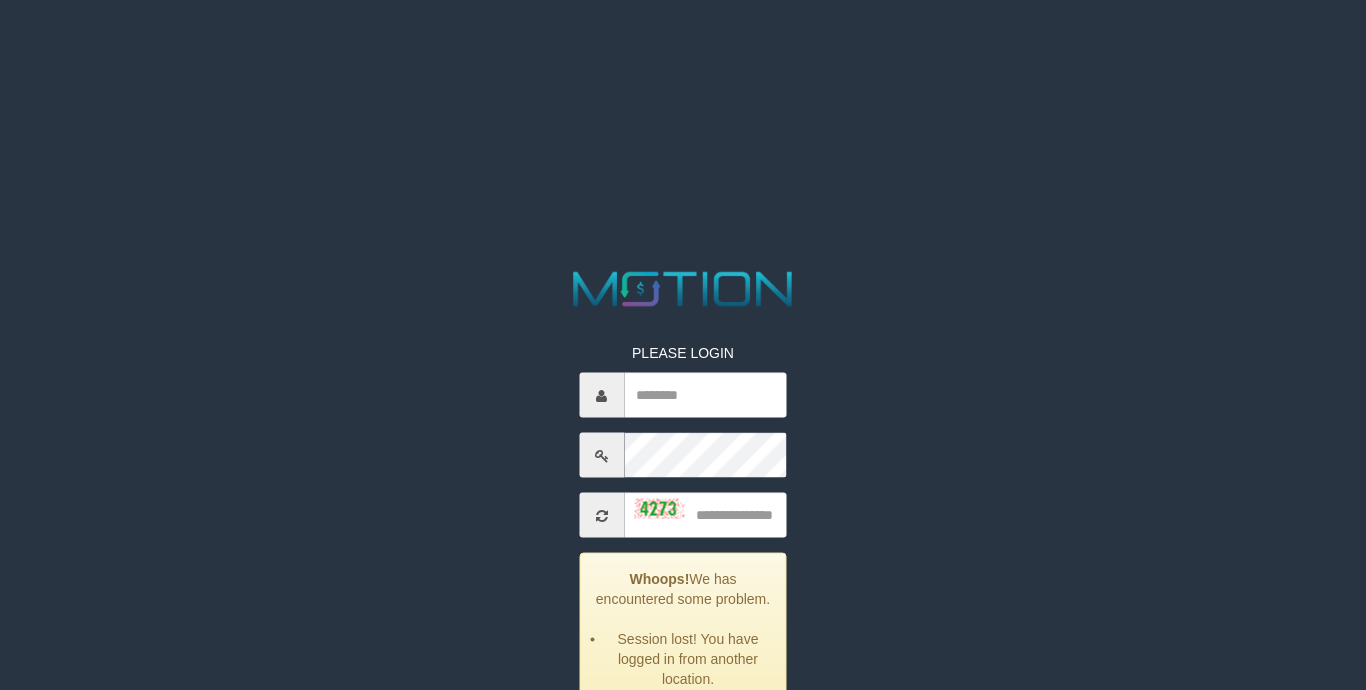 scroll, scrollTop: 0, scrollLeft: 0, axis: both 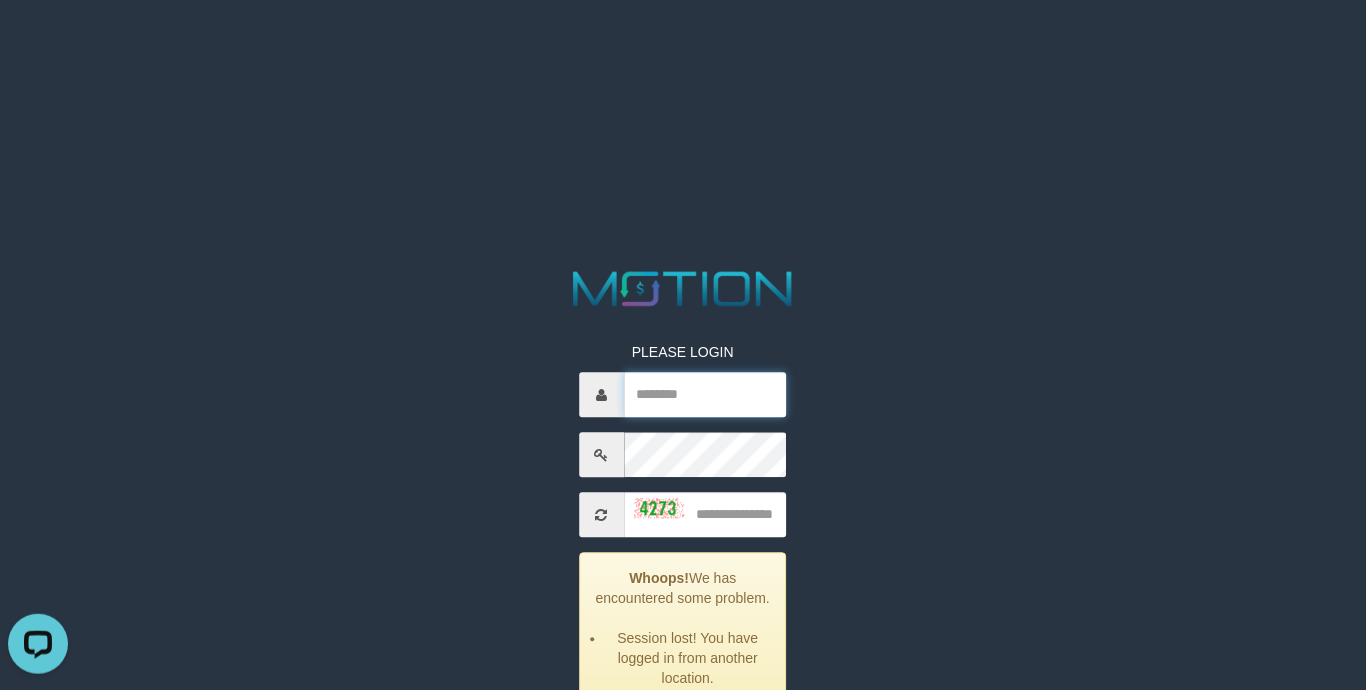 click at bounding box center [705, 395] 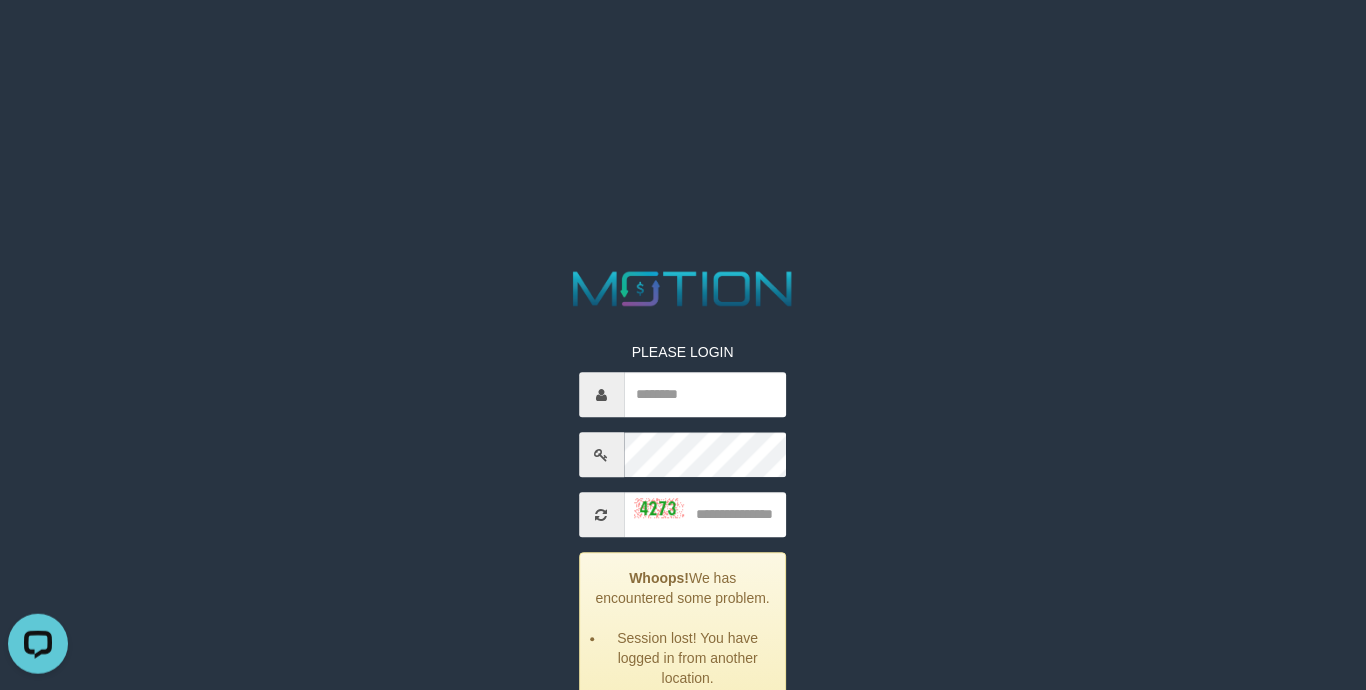 click on "PLEASE LOGIN
Whoops!  We has encountered some problem.
Session lost! You have logged in from another location.
*****
code © 2012-2018 dwg" at bounding box center (683, 25) 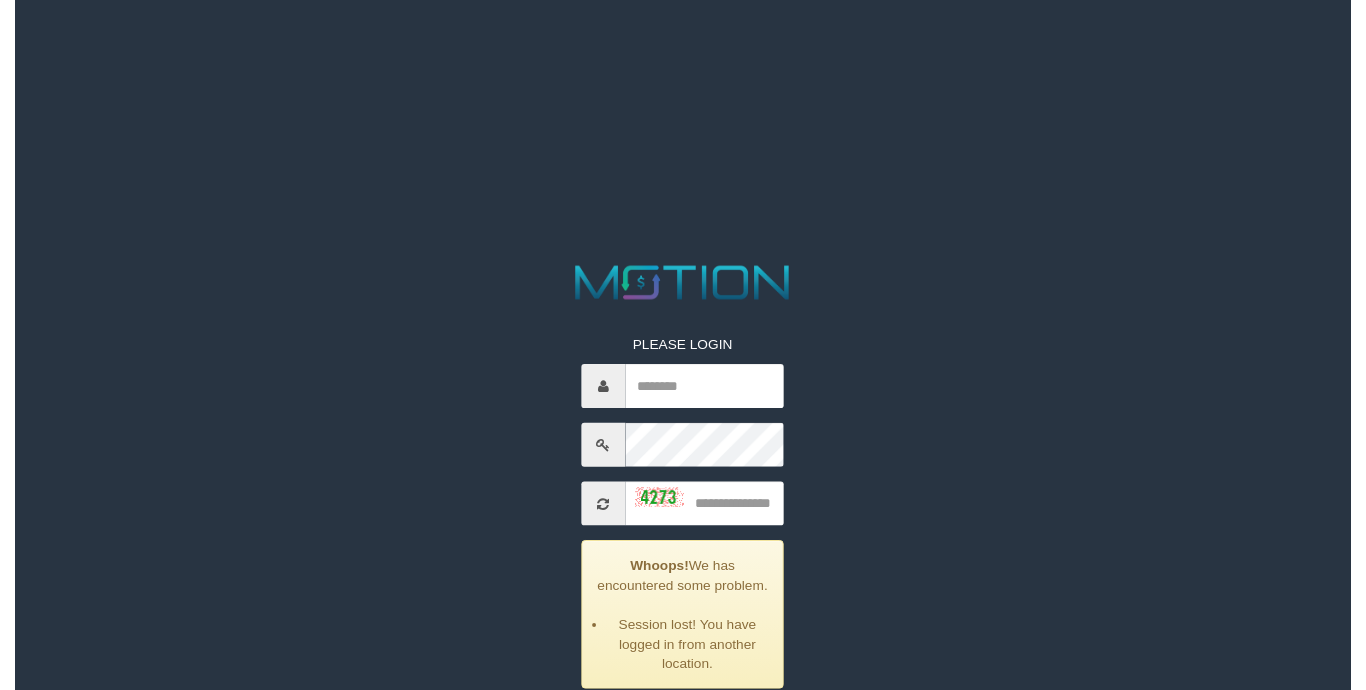 scroll, scrollTop: 0, scrollLeft: 0, axis: both 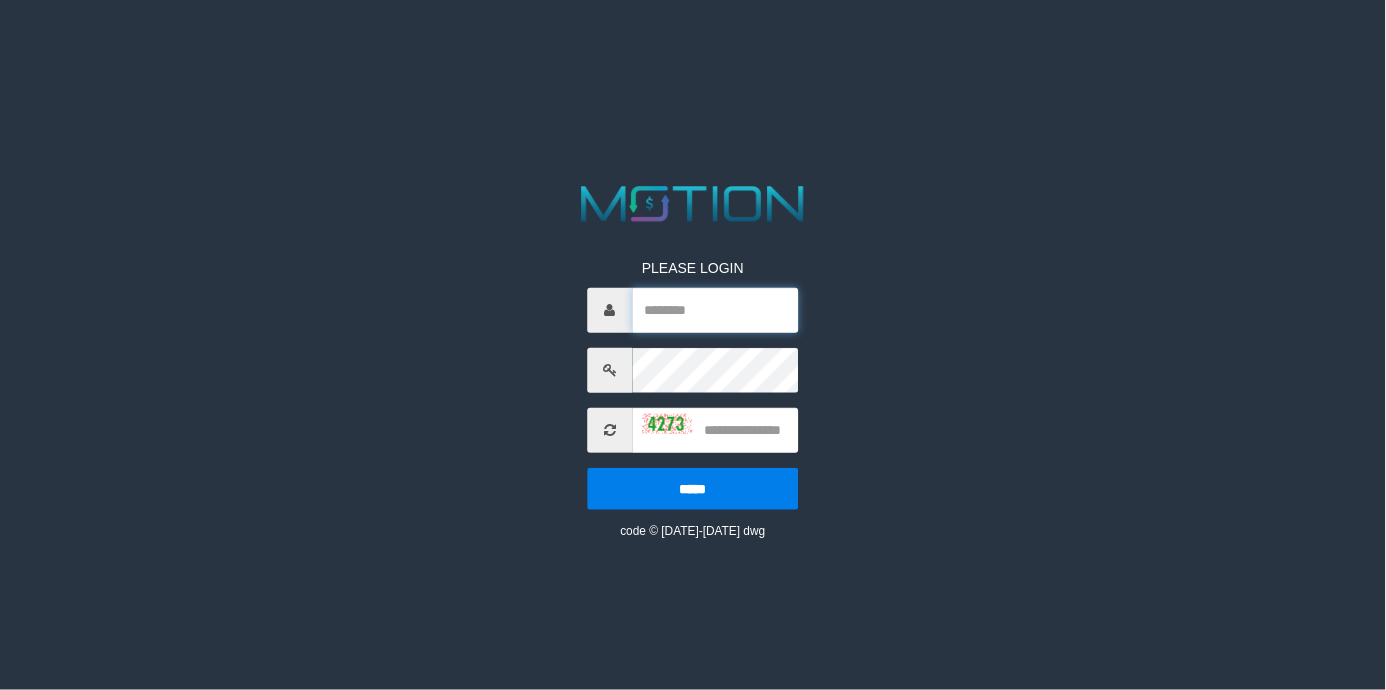 click at bounding box center [716, 310] 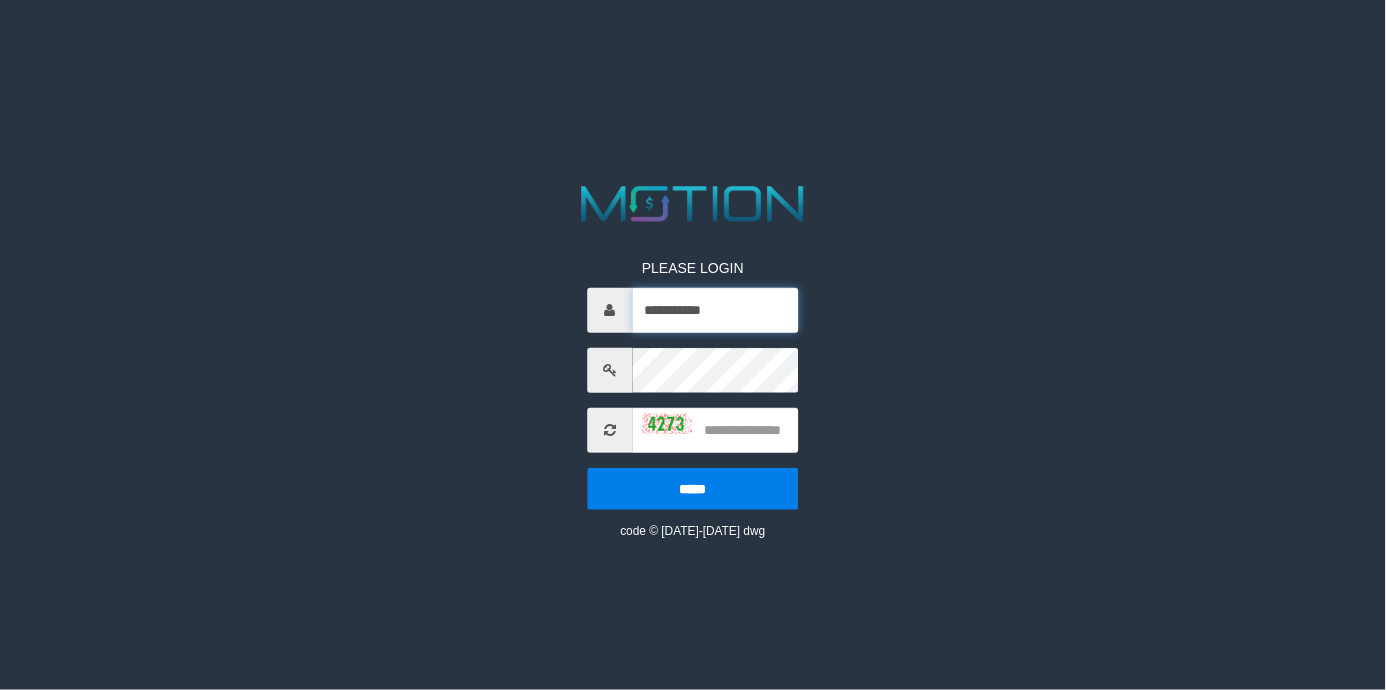 type on "**********" 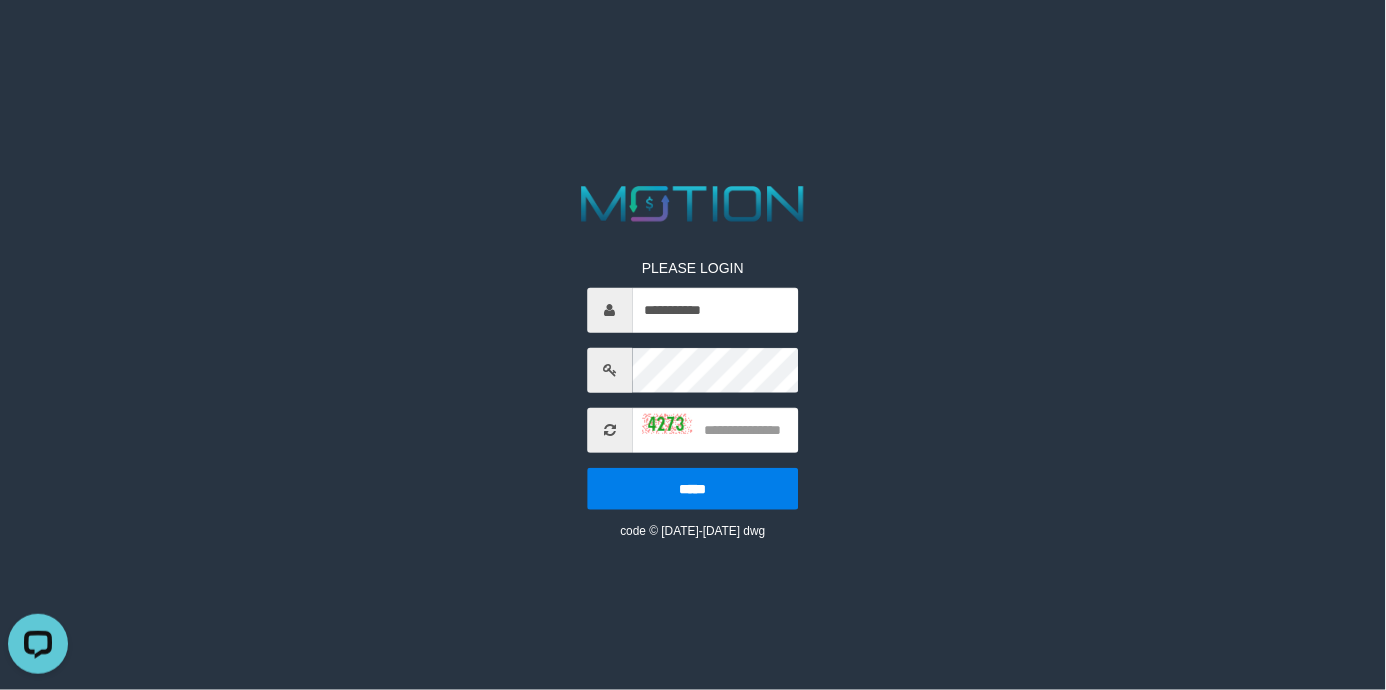 scroll, scrollTop: 0, scrollLeft: 0, axis: both 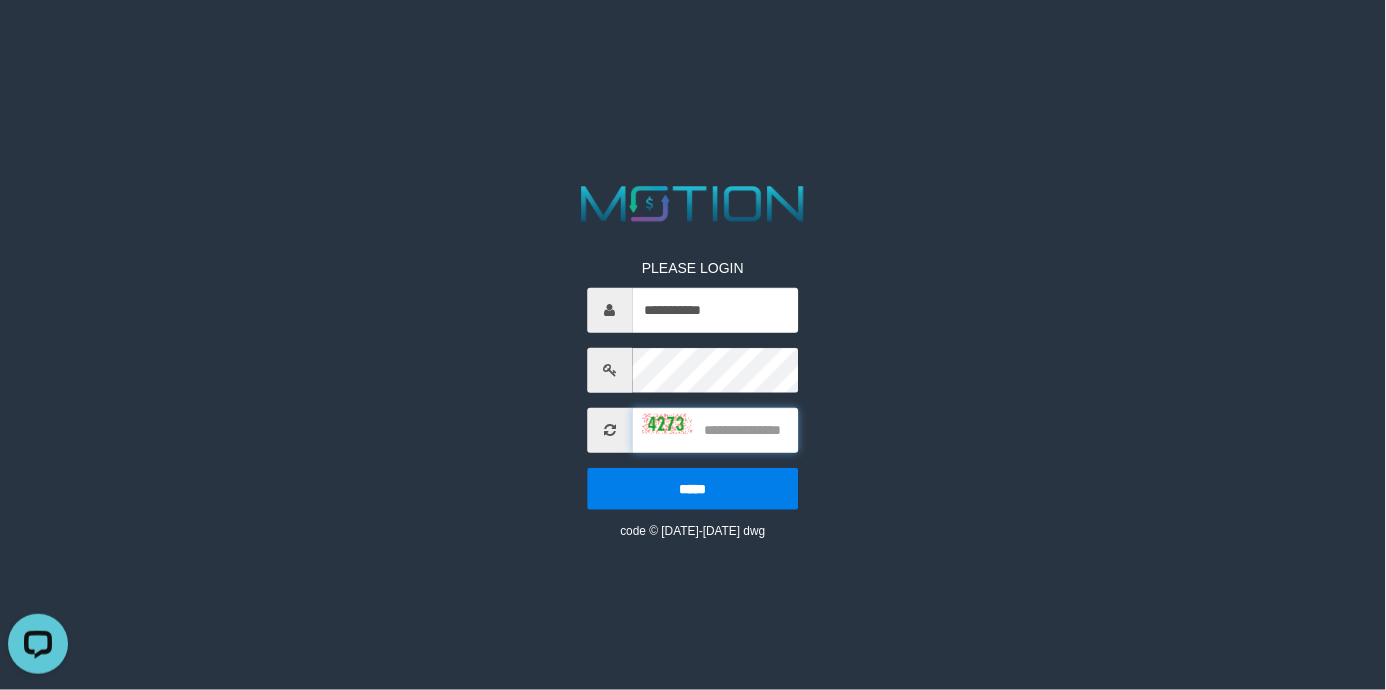 click at bounding box center [716, 430] 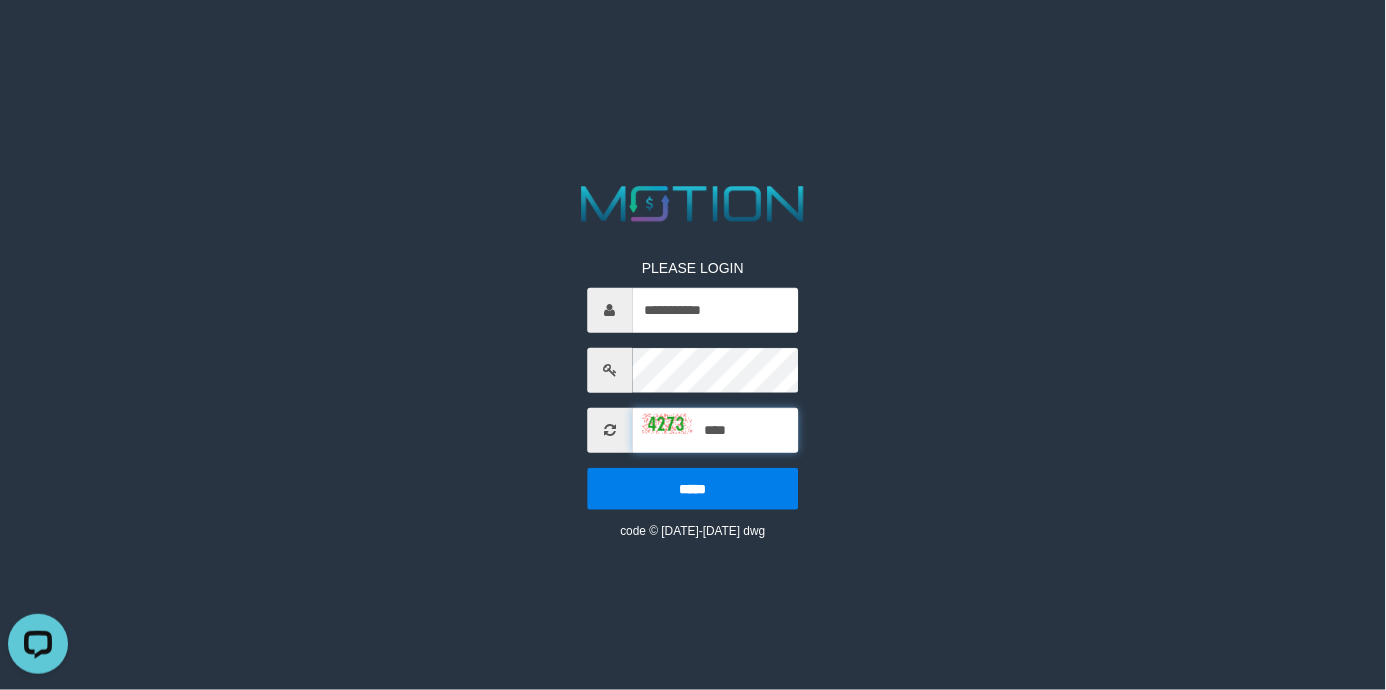 type on "****" 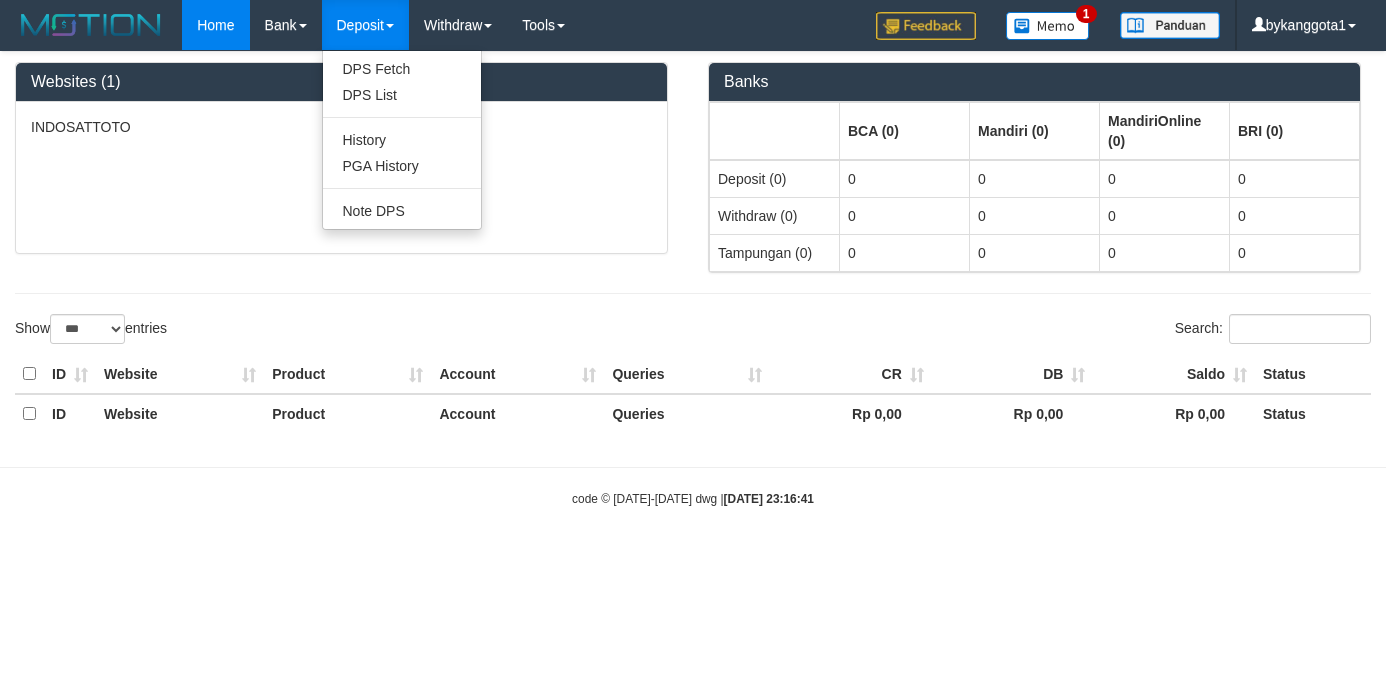 select on "***" 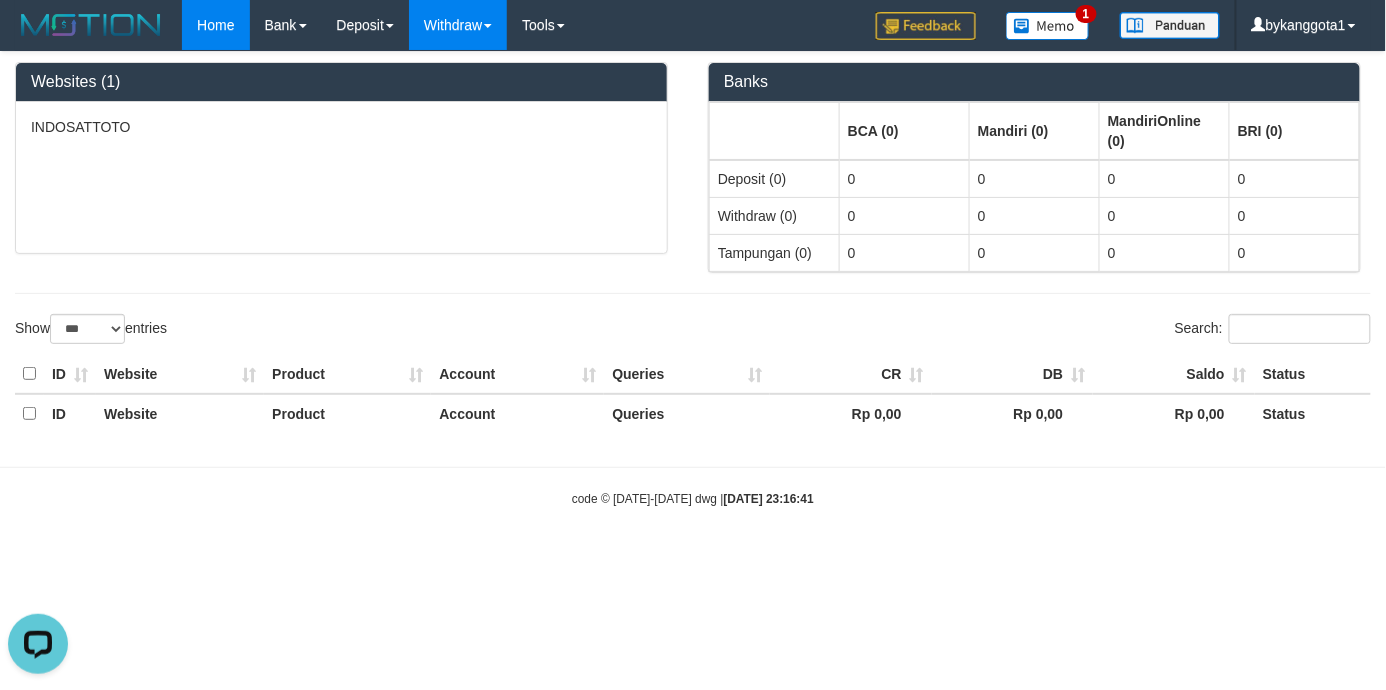 scroll, scrollTop: 0, scrollLeft: 0, axis: both 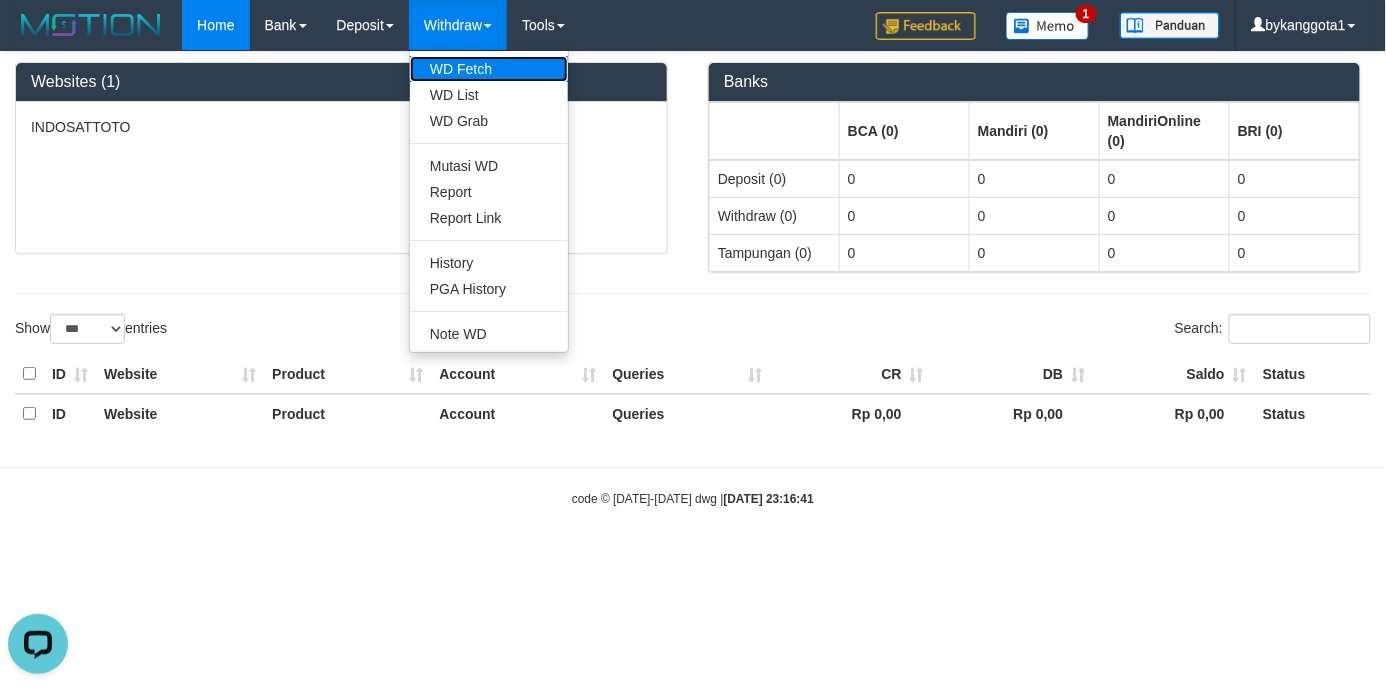 click on "WD Fetch" at bounding box center [489, 69] 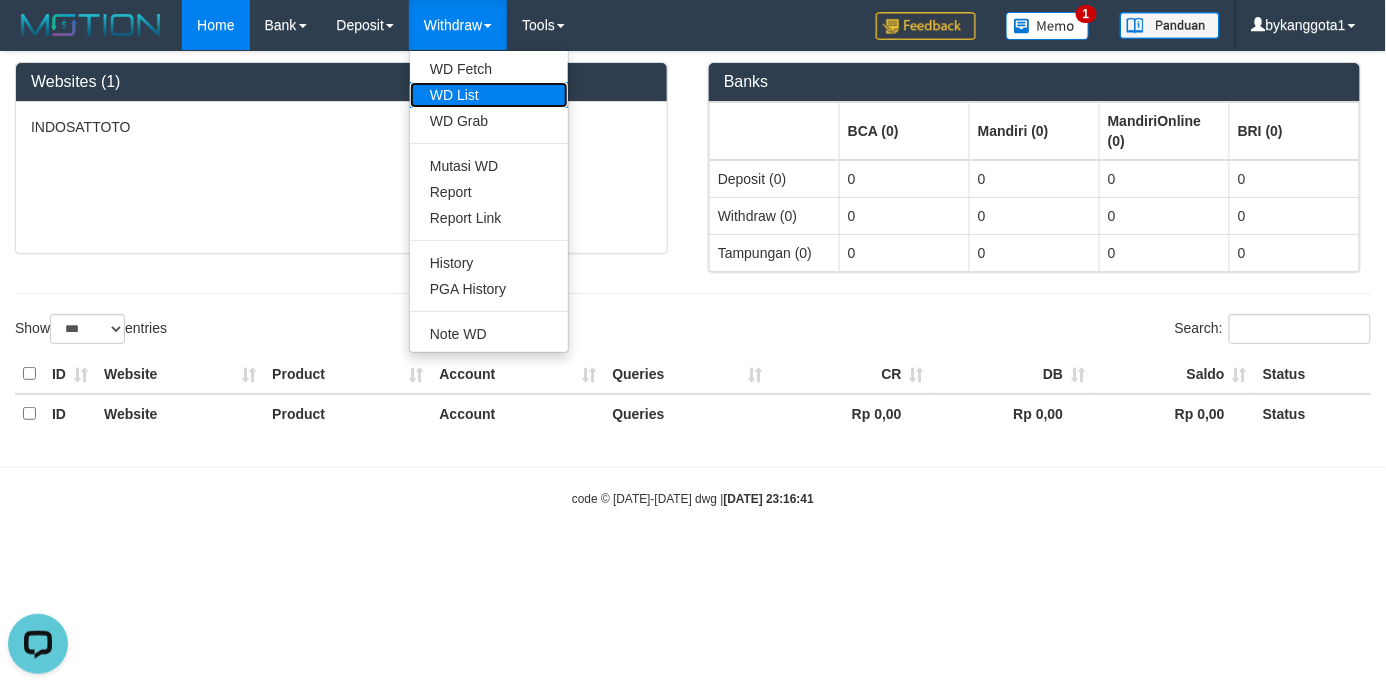 click on "WD List" at bounding box center (489, 95) 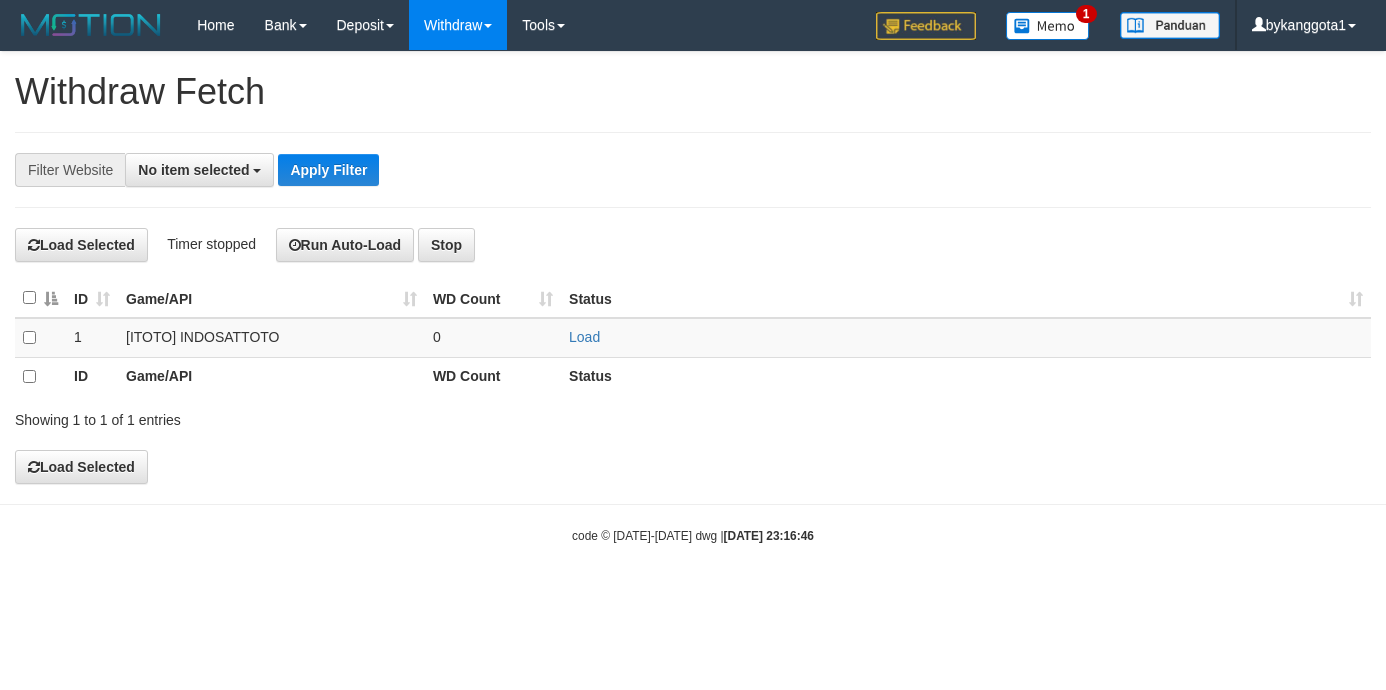 scroll, scrollTop: 0, scrollLeft: 0, axis: both 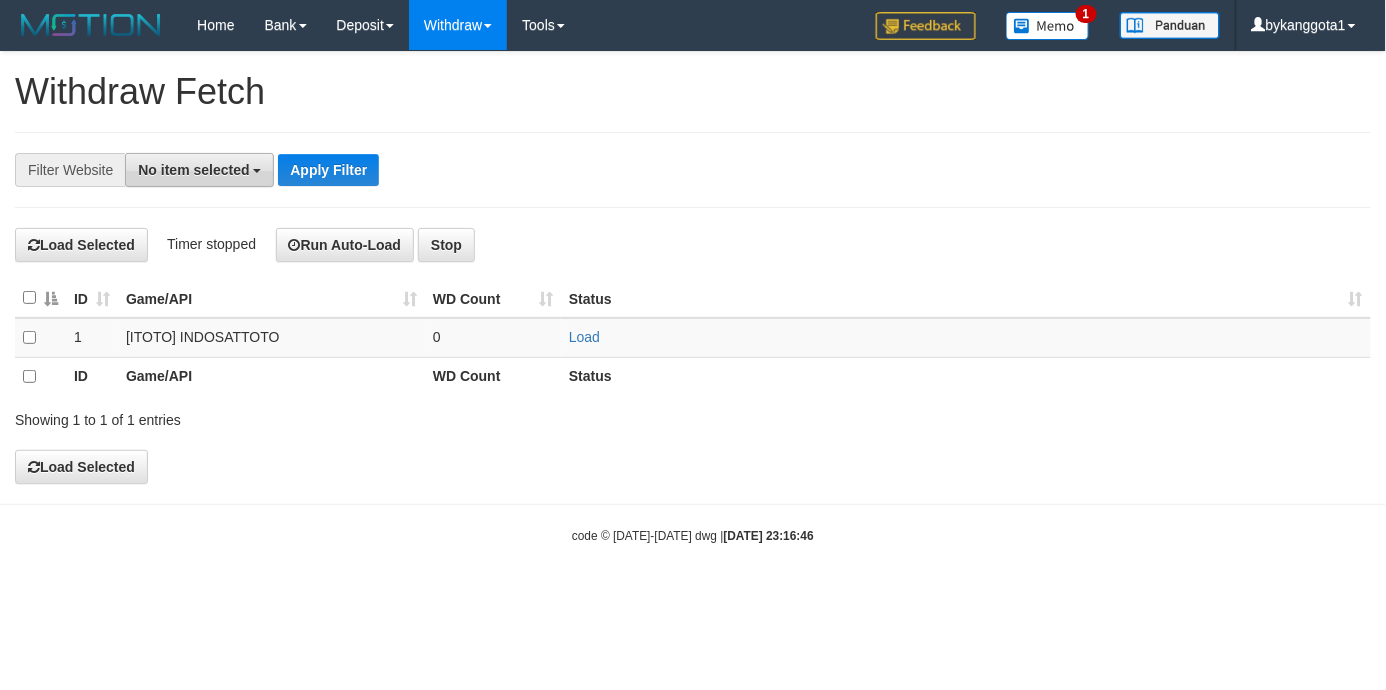 click on "No item selected" at bounding box center (193, 170) 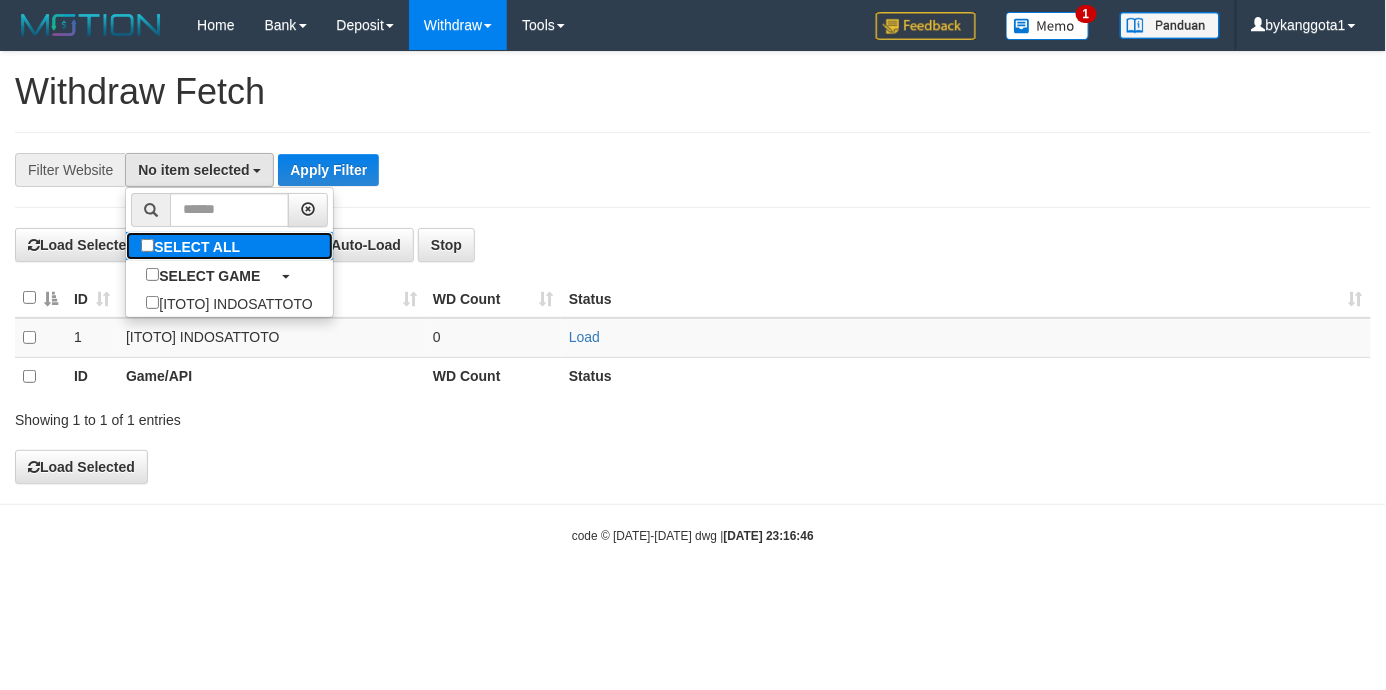 click on "SELECT ALL" at bounding box center (193, 246) 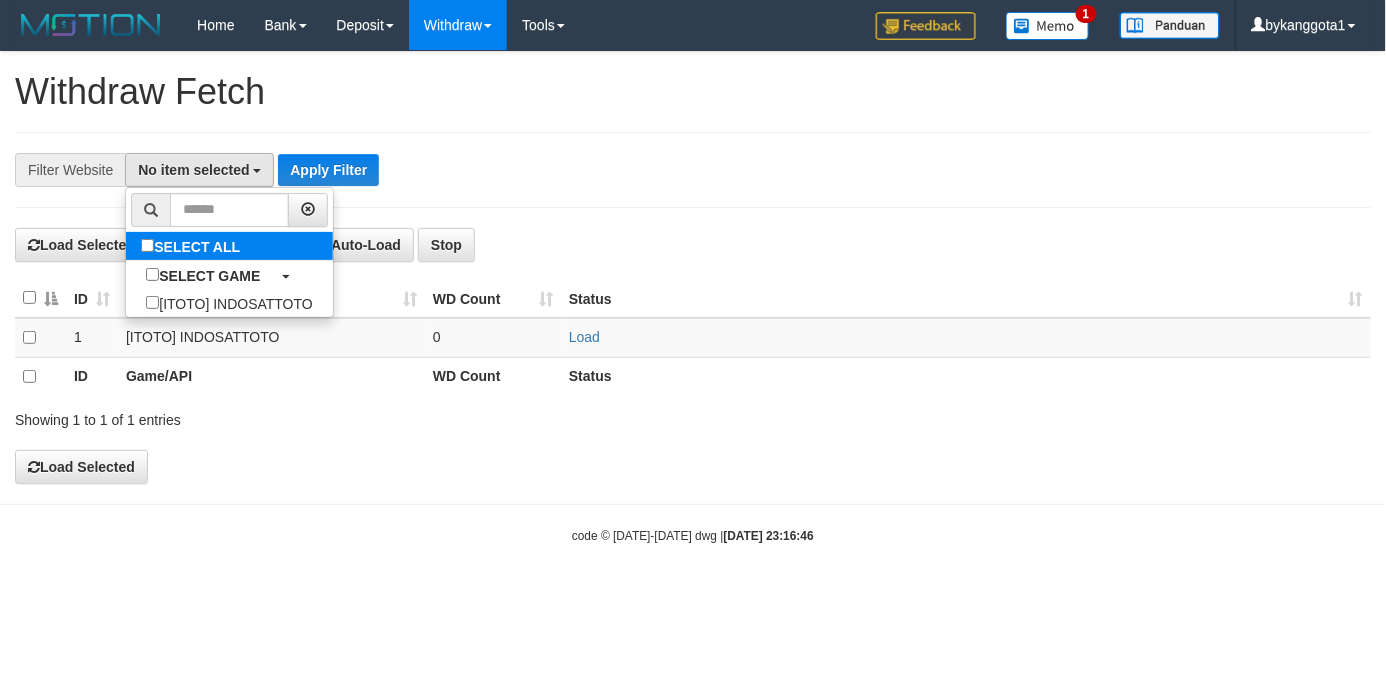 select on "****" 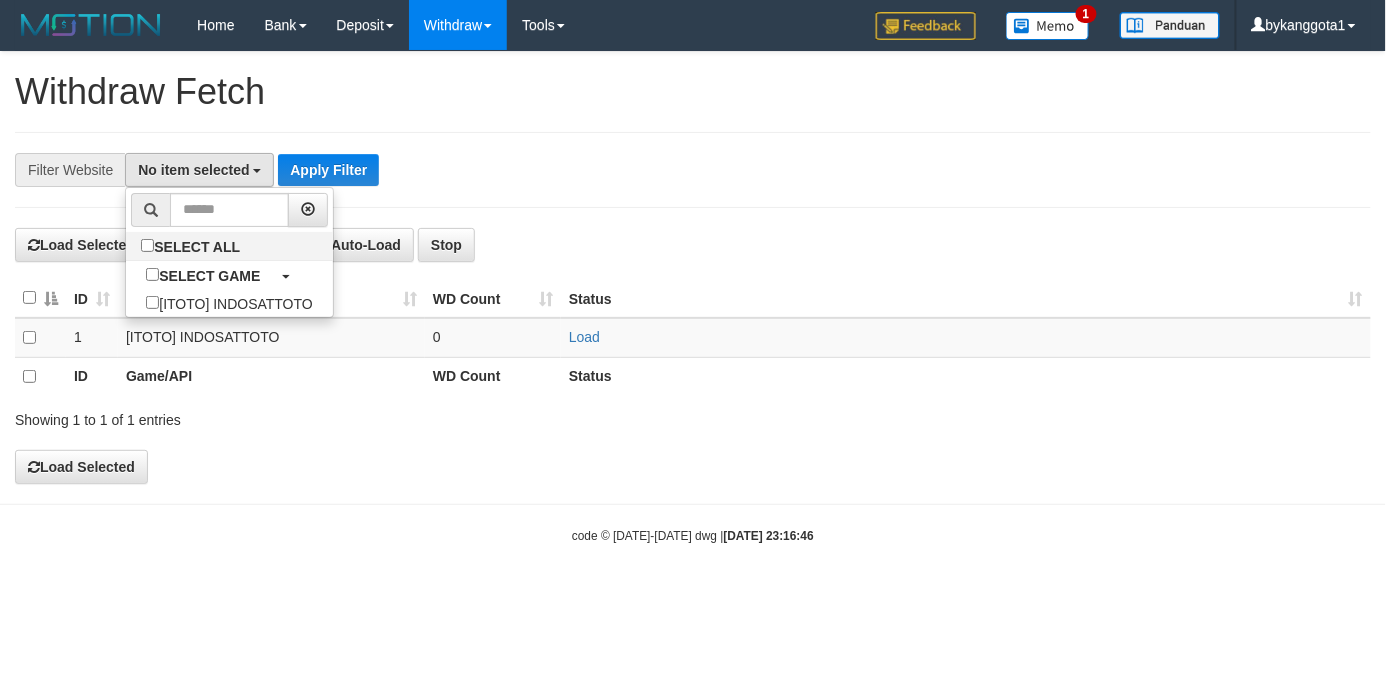 scroll, scrollTop: 17, scrollLeft: 0, axis: vertical 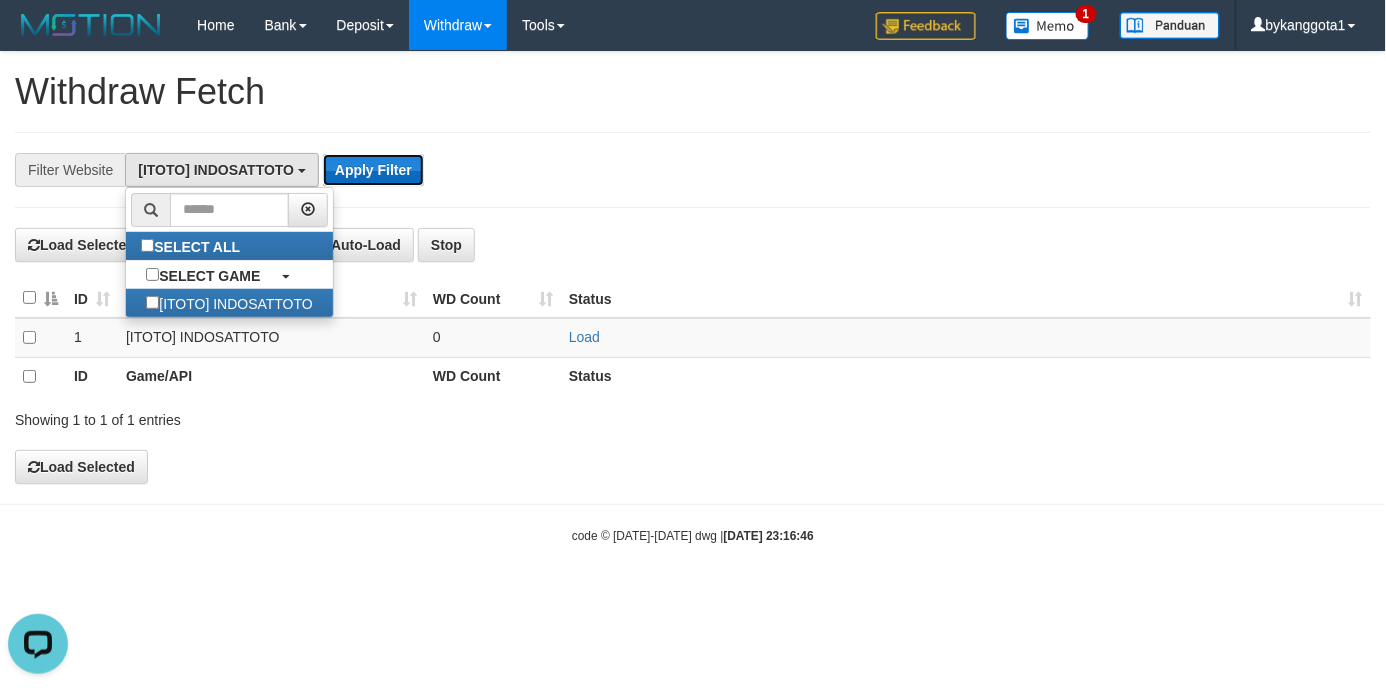 click on "Apply Filter" at bounding box center [373, 170] 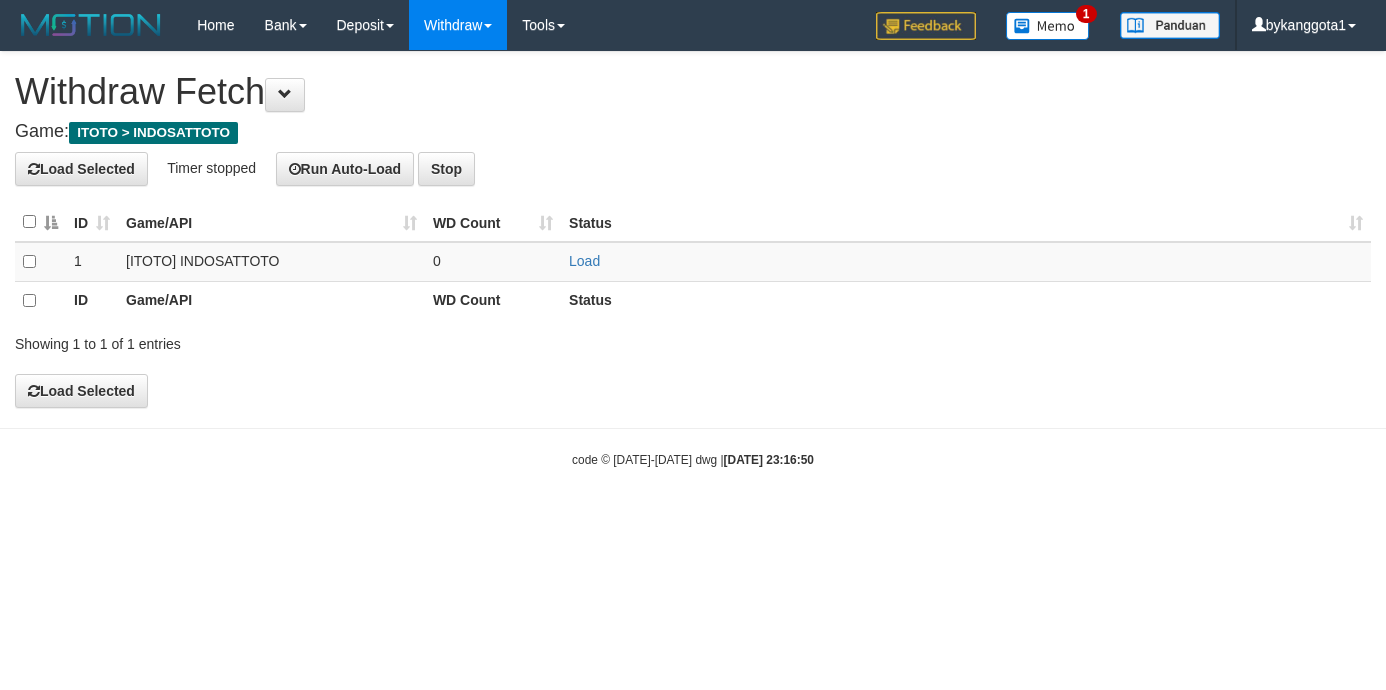scroll, scrollTop: 0, scrollLeft: 0, axis: both 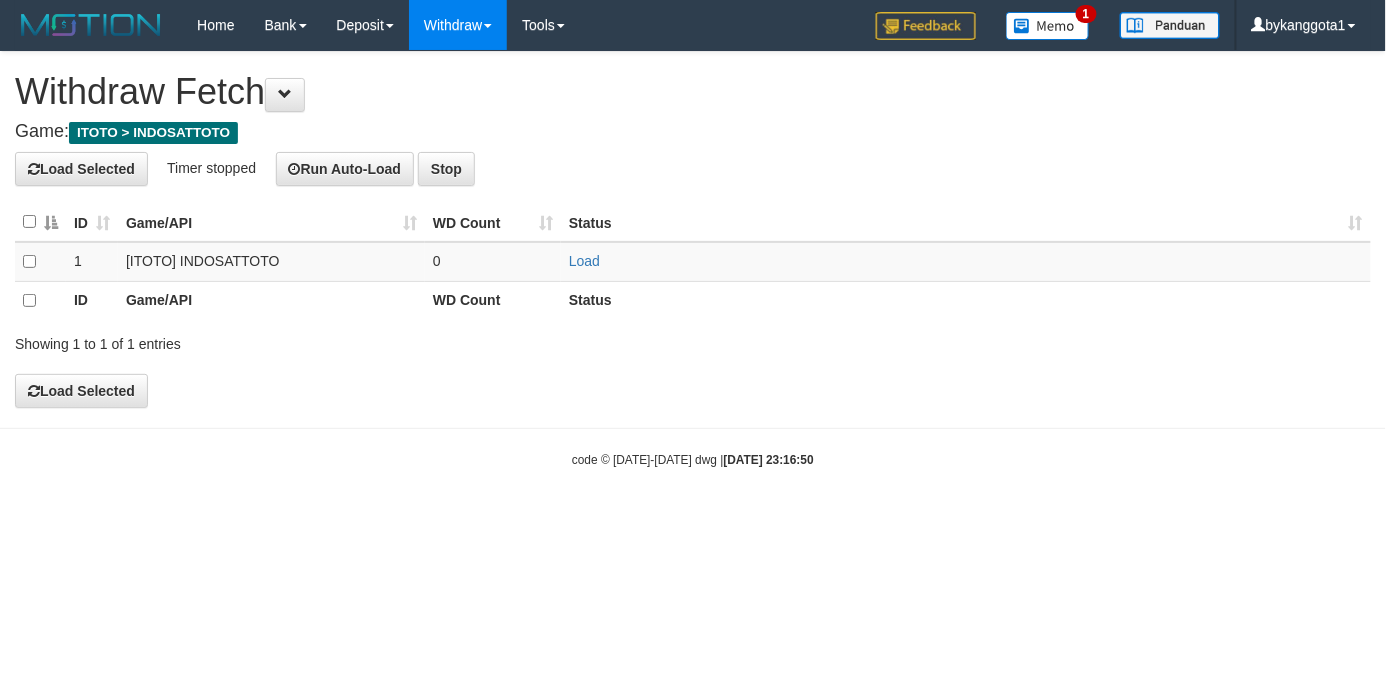 click at bounding box center [40, 222] 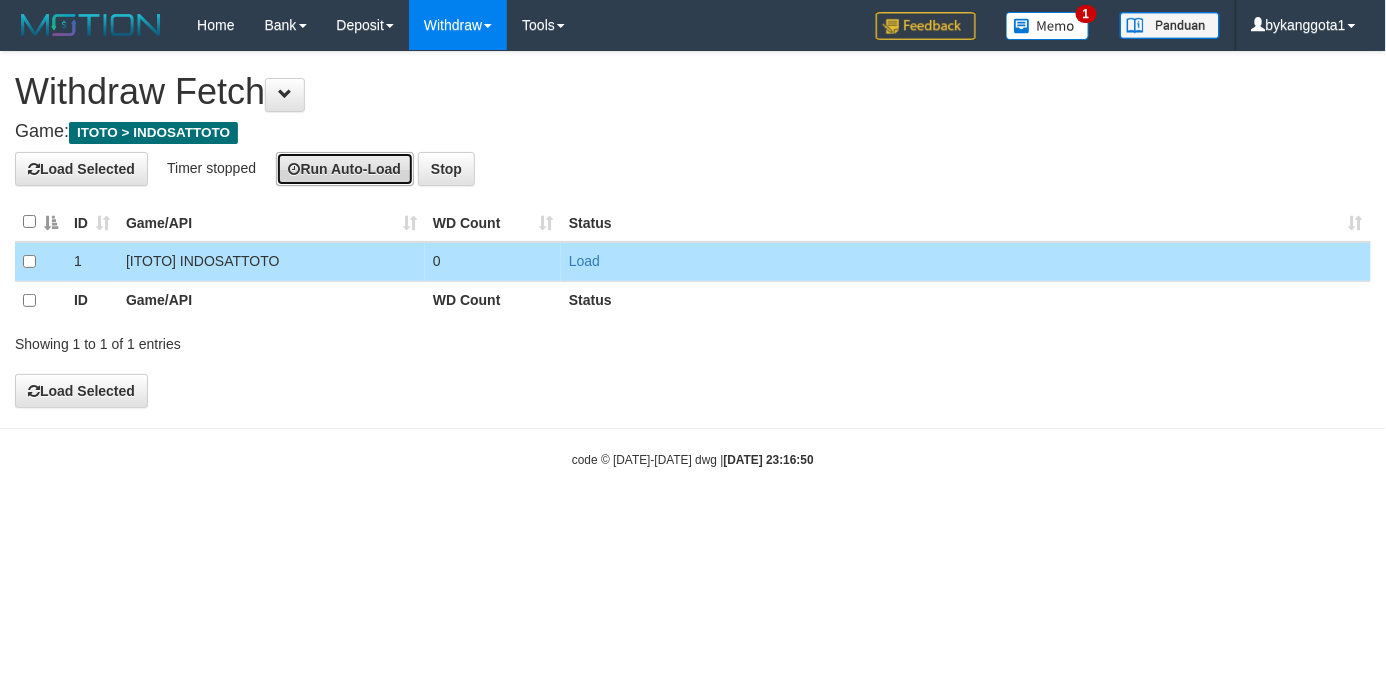 click on "Run Auto-Load" at bounding box center (345, 169) 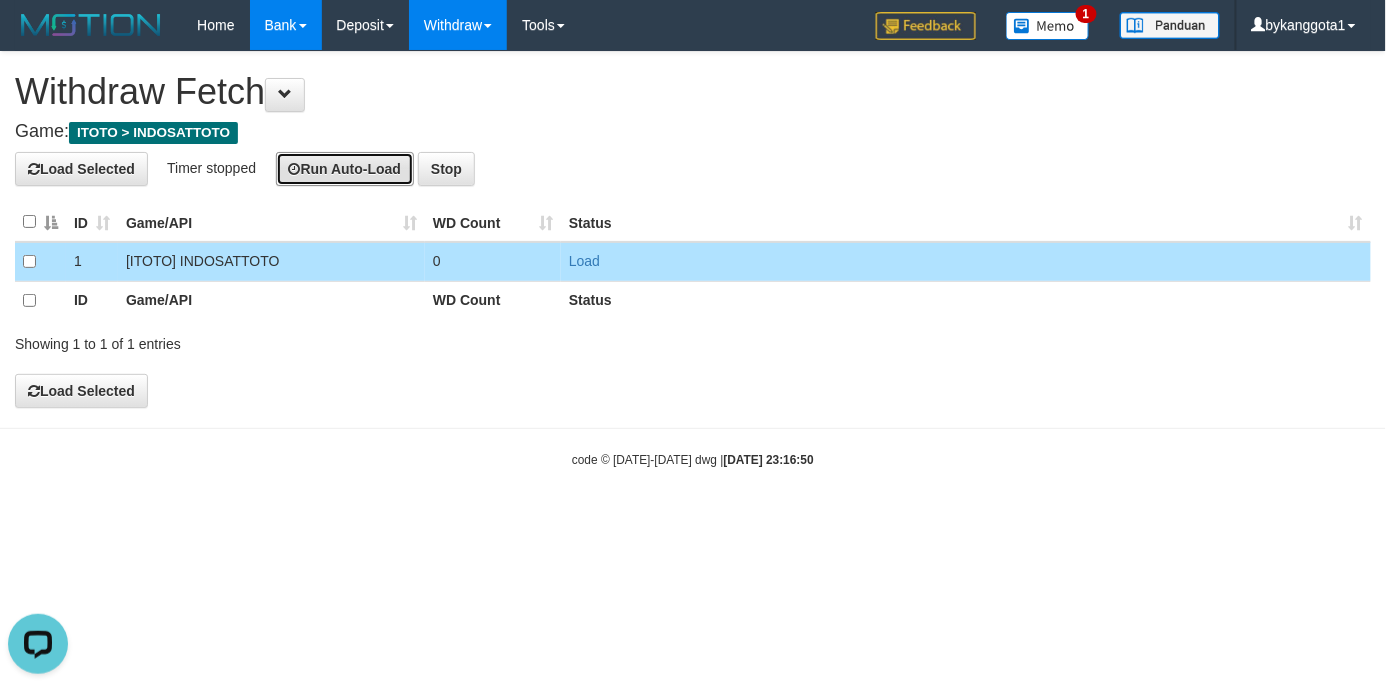 scroll, scrollTop: 0, scrollLeft: 0, axis: both 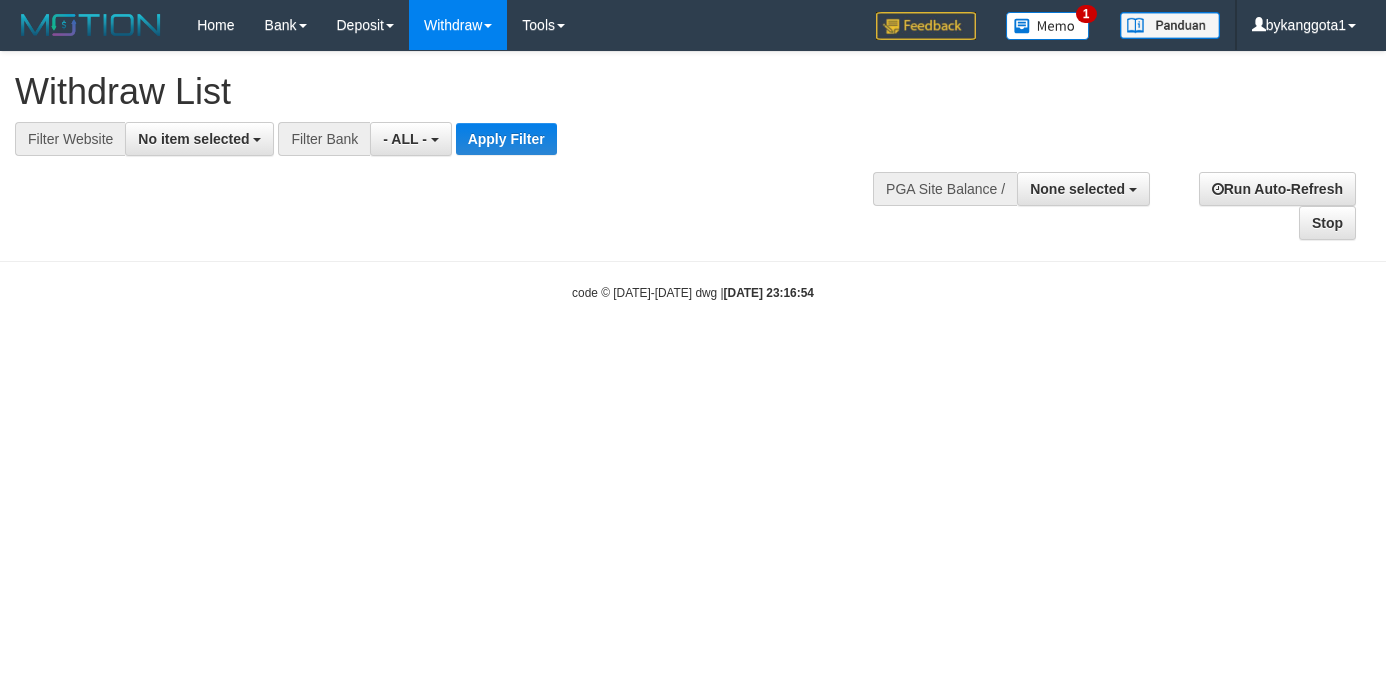 select 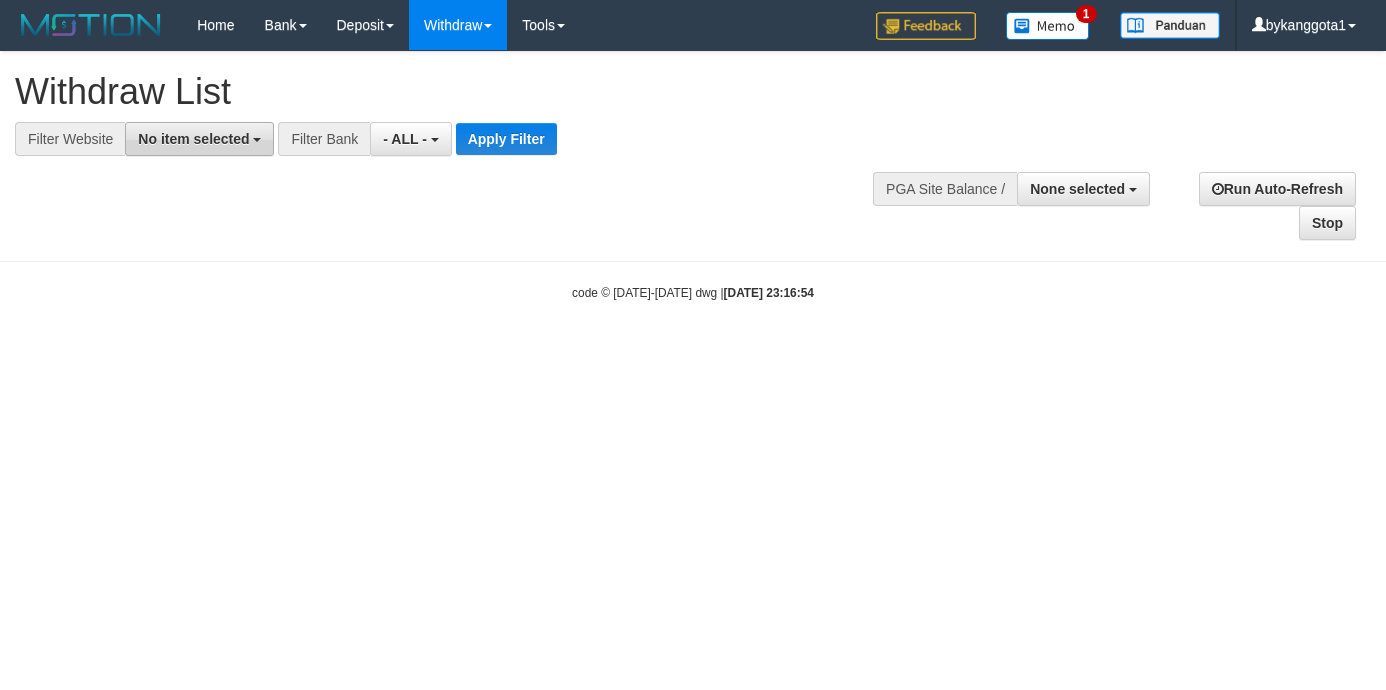 scroll, scrollTop: 0, scrollLeft: 0, axis: both 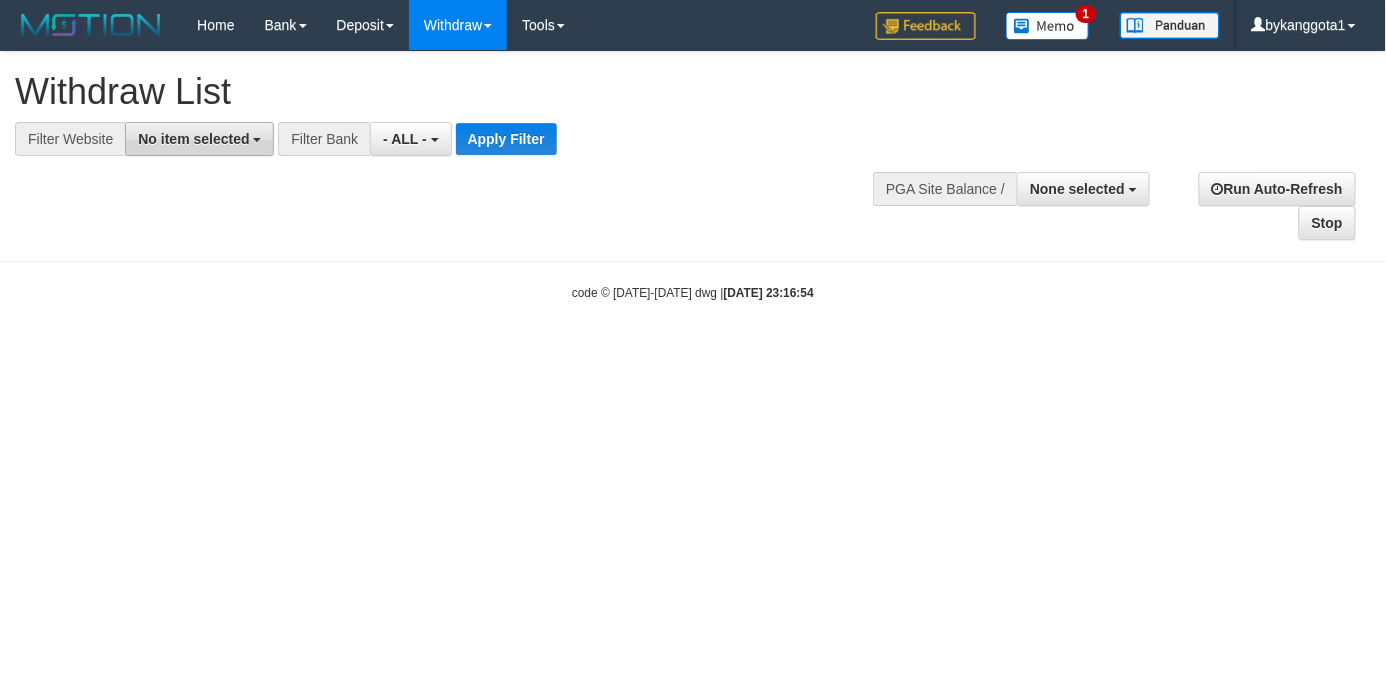 click on "No item selected" at bounding box center (193, 139) 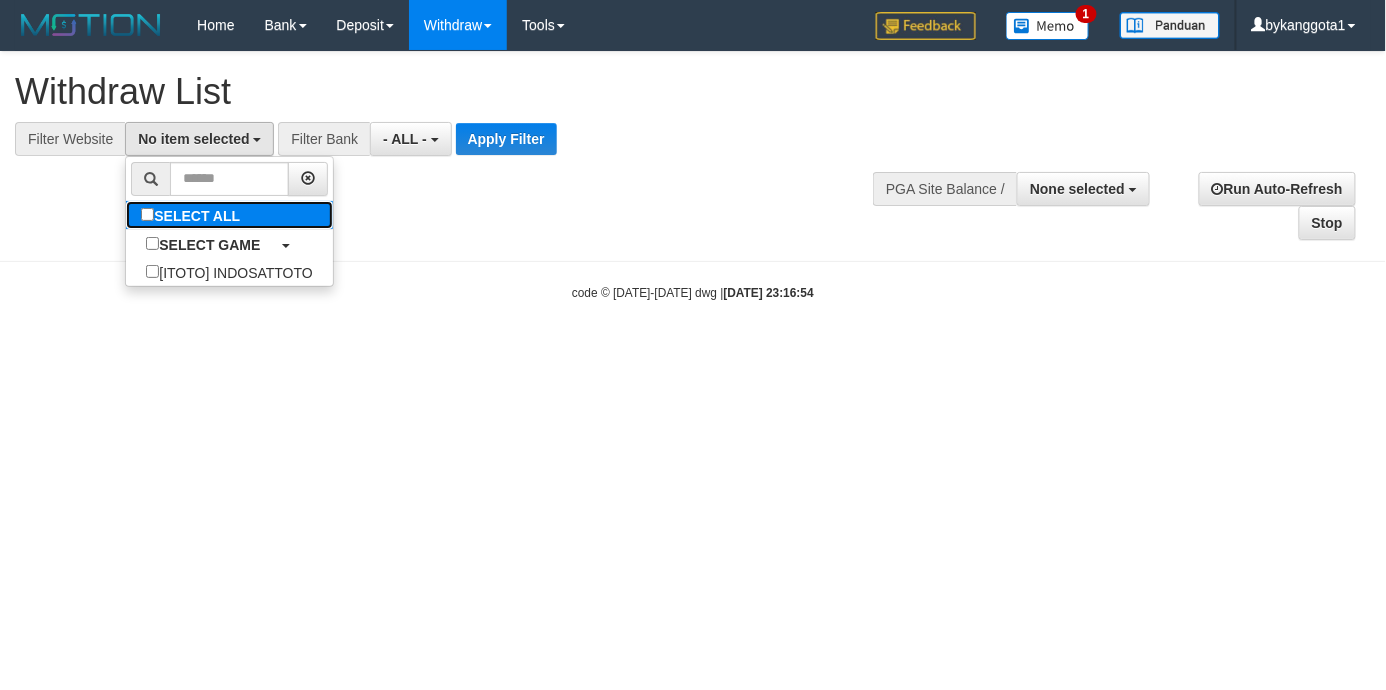 click on "SELECT ALL" at bounding box center (193, 215) 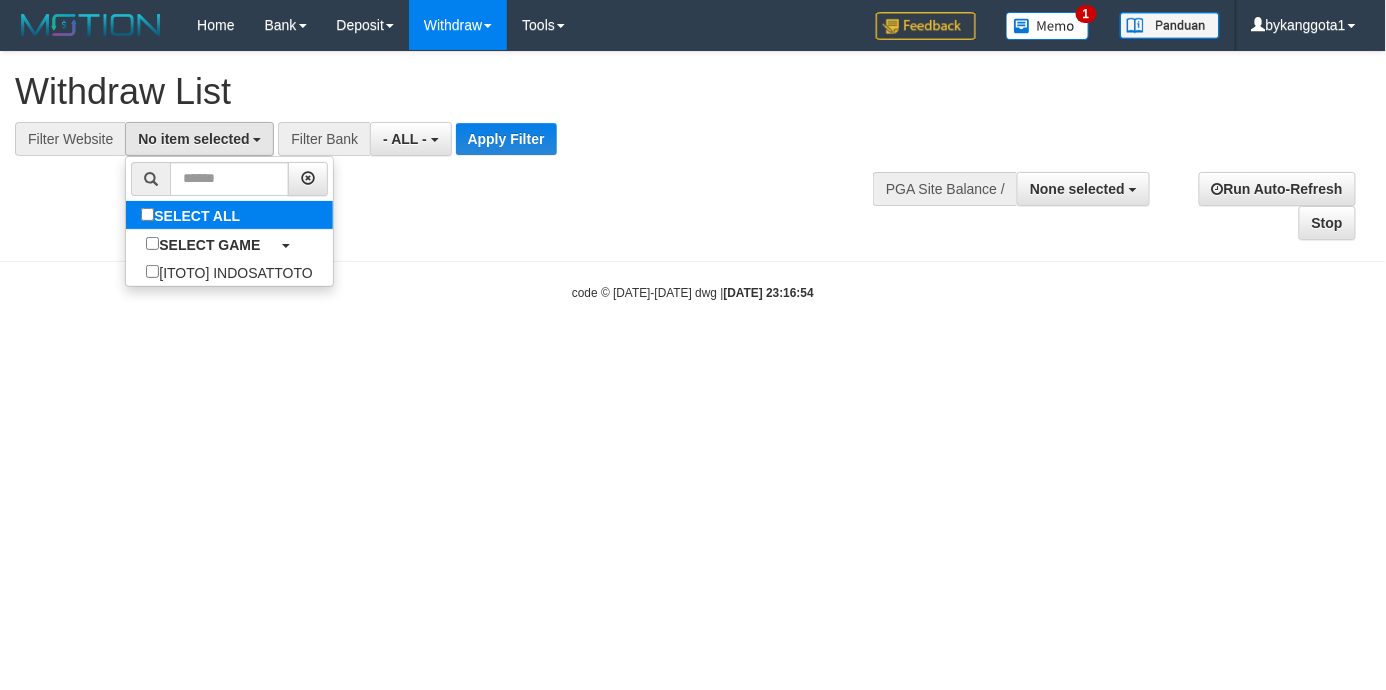 select on "****" 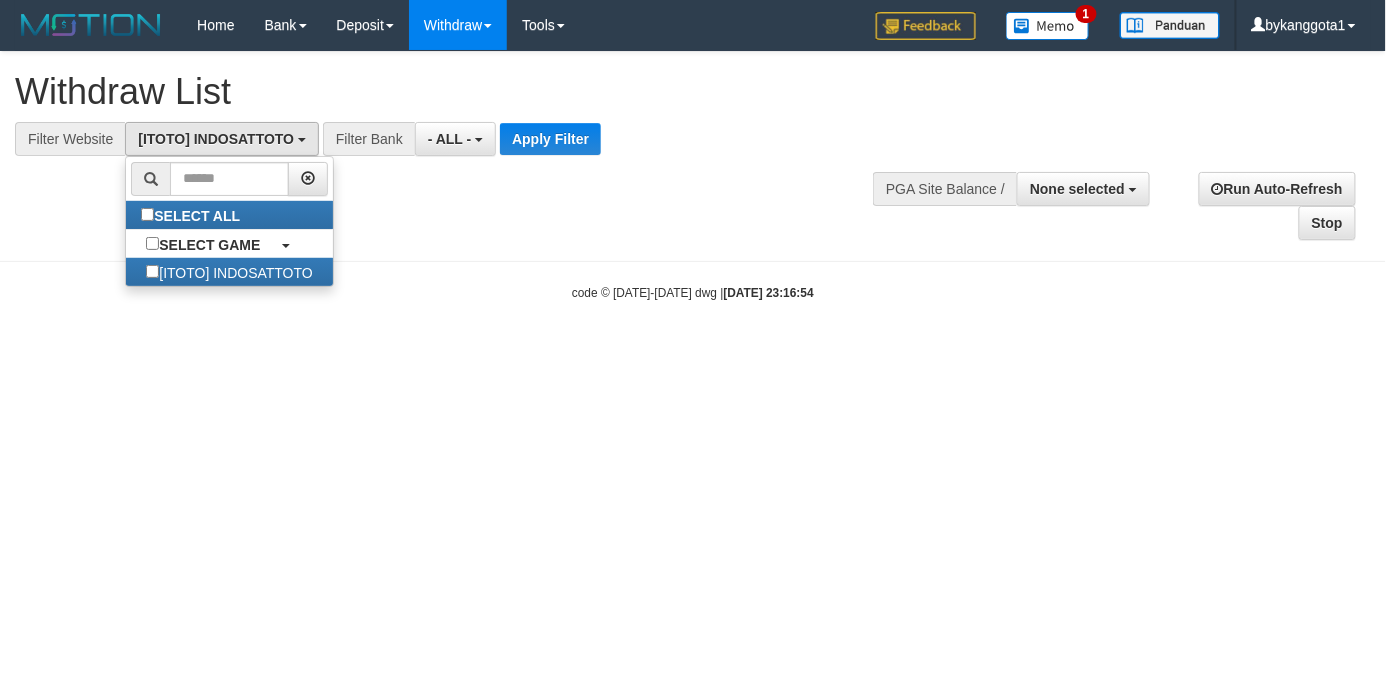 scroll, scrollTop: 17, scrollLeft: 0, axis: vertical 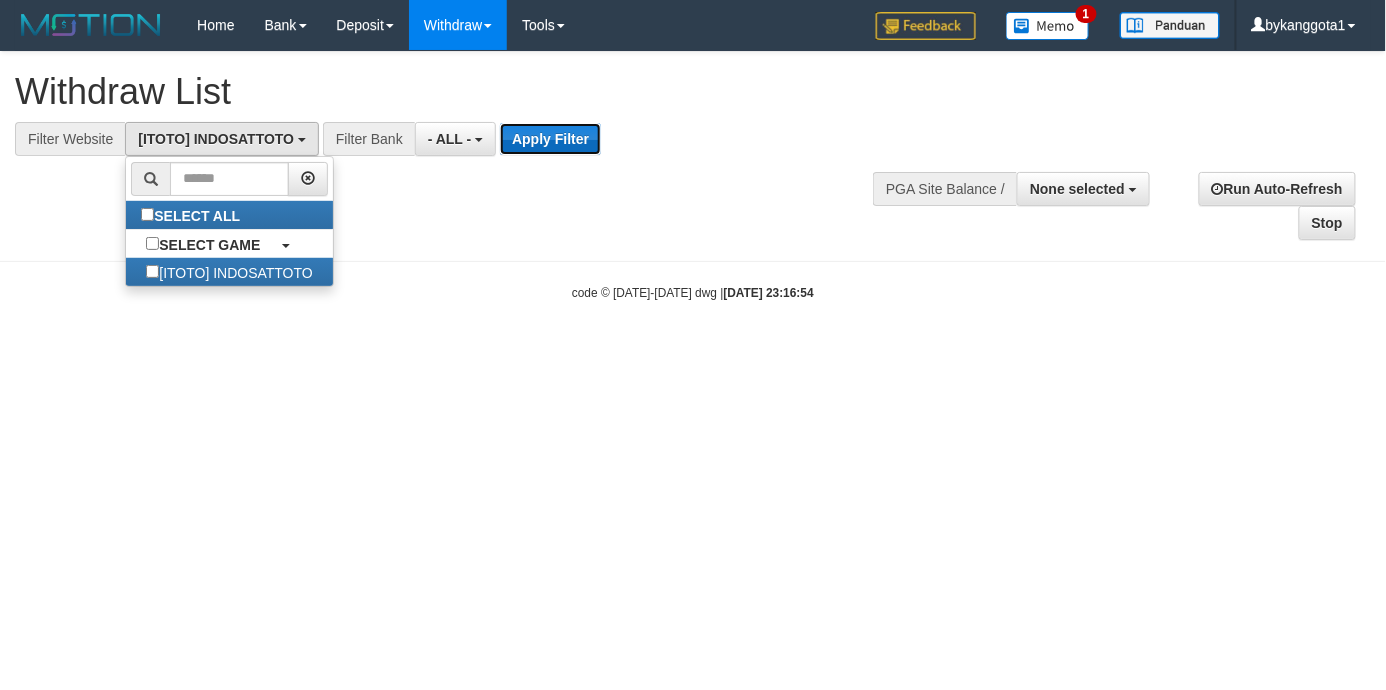 click on "Apply Filter" at bounding box center [550, 139] 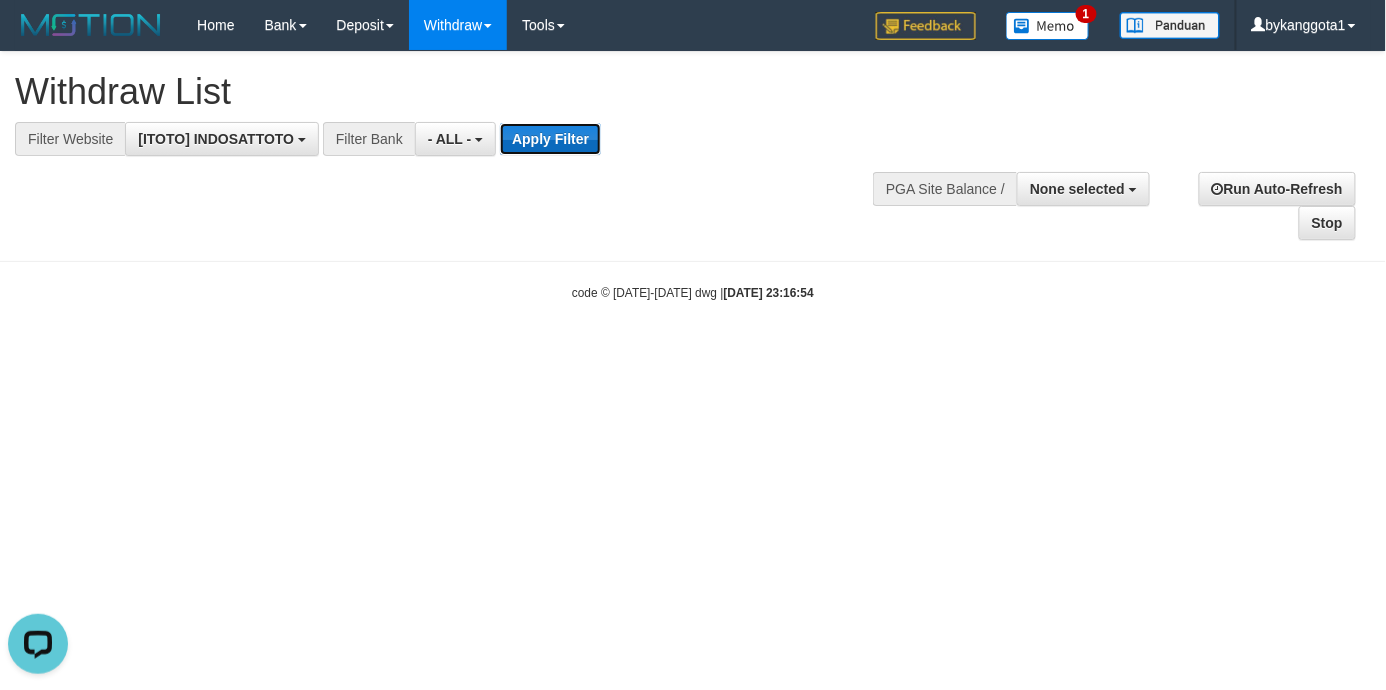 scroll, scrollTop: 0, scrollLeft: 0, axis: both 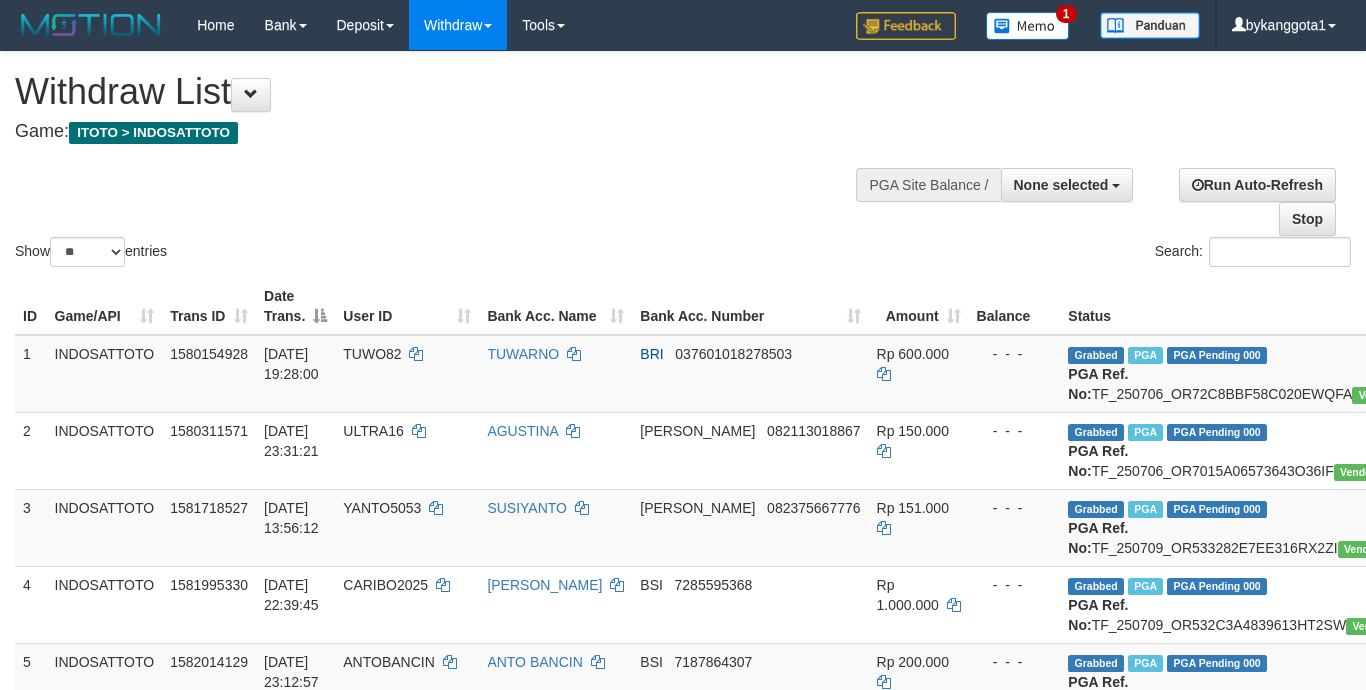 select 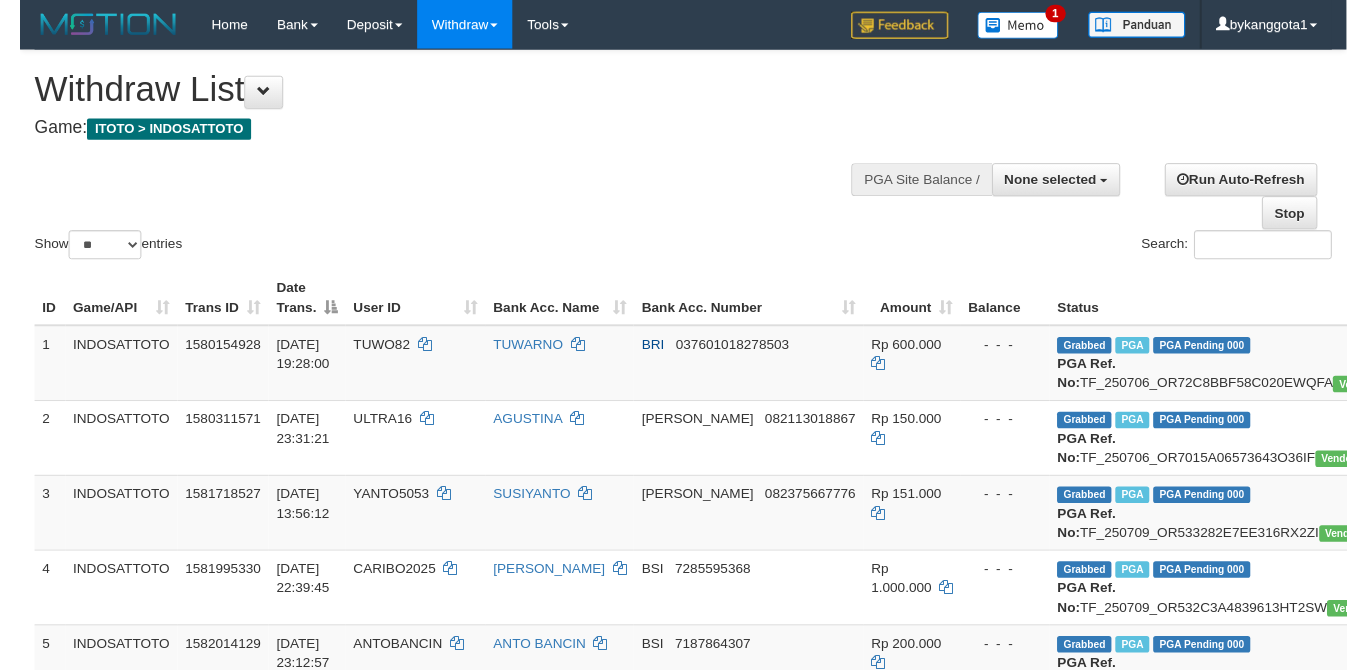 scroll, scrollTop: 0, scrollLeft: 0, axis: both 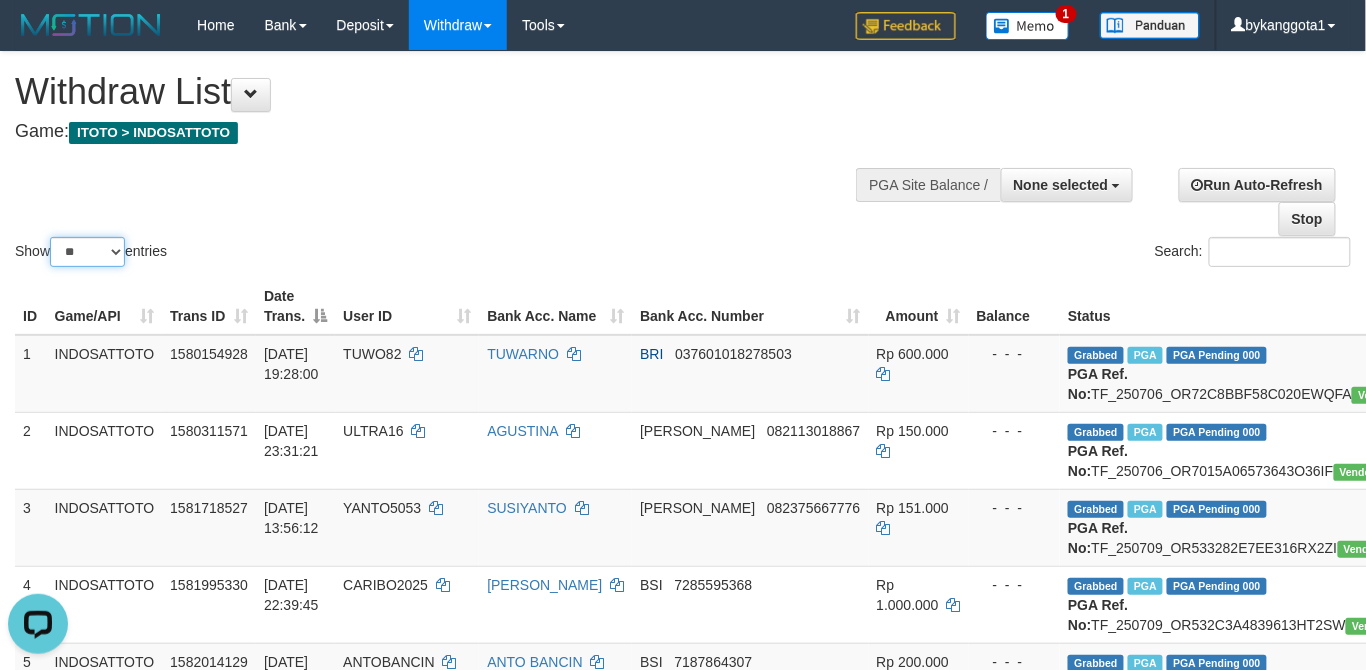 click on "** ** ** ***" at bounding box center (87, 252) 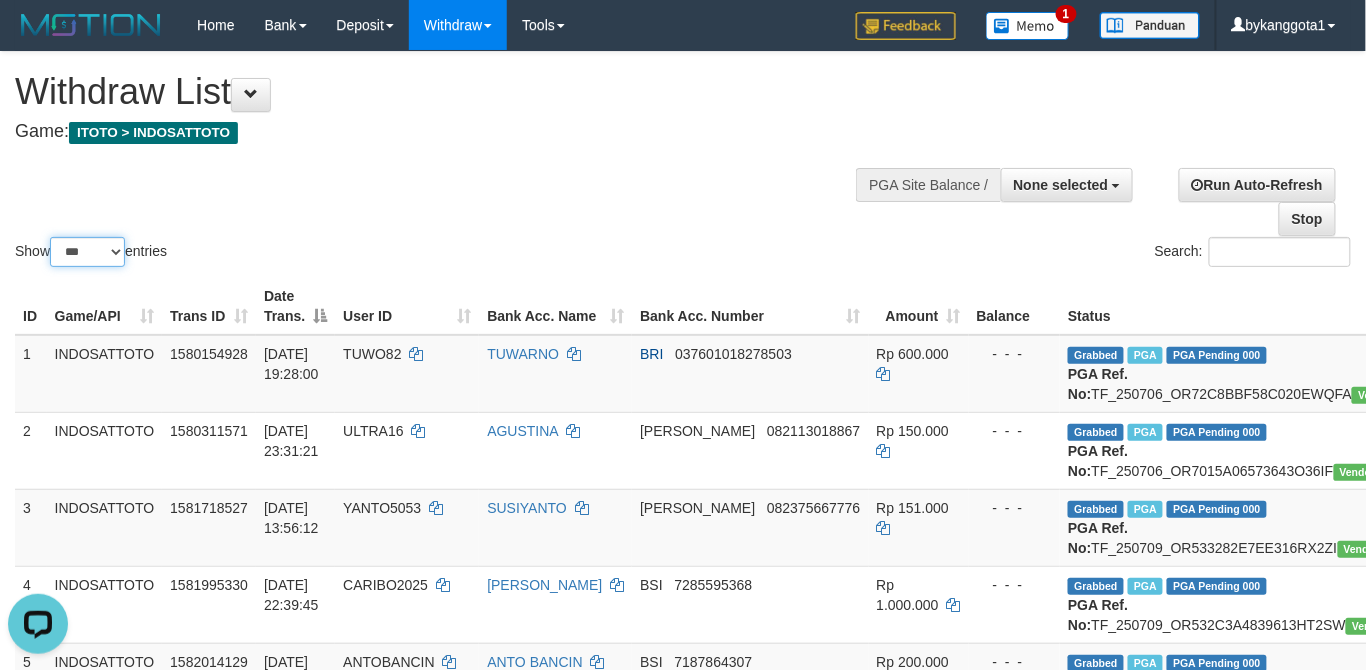 click on "** ** ** ***" at bounding box center [87, 252] 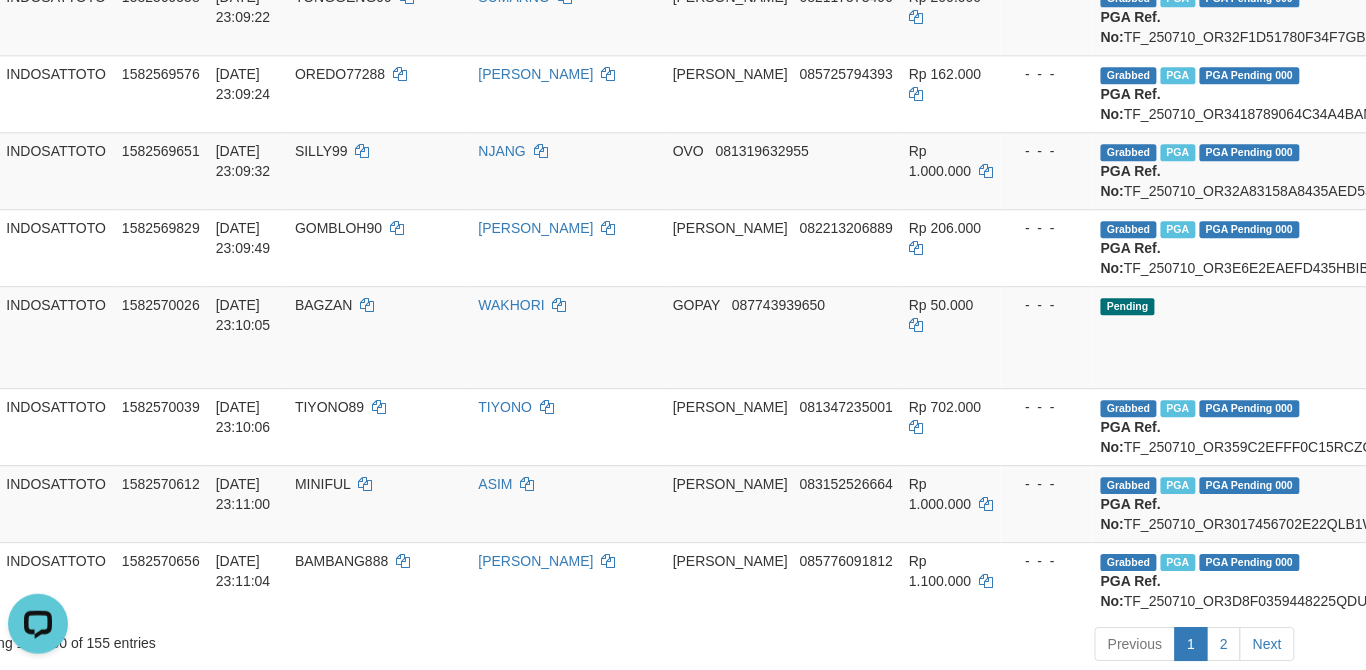 scroll, scrollTop: 7466, scrollLeft: 0, axis: vertical 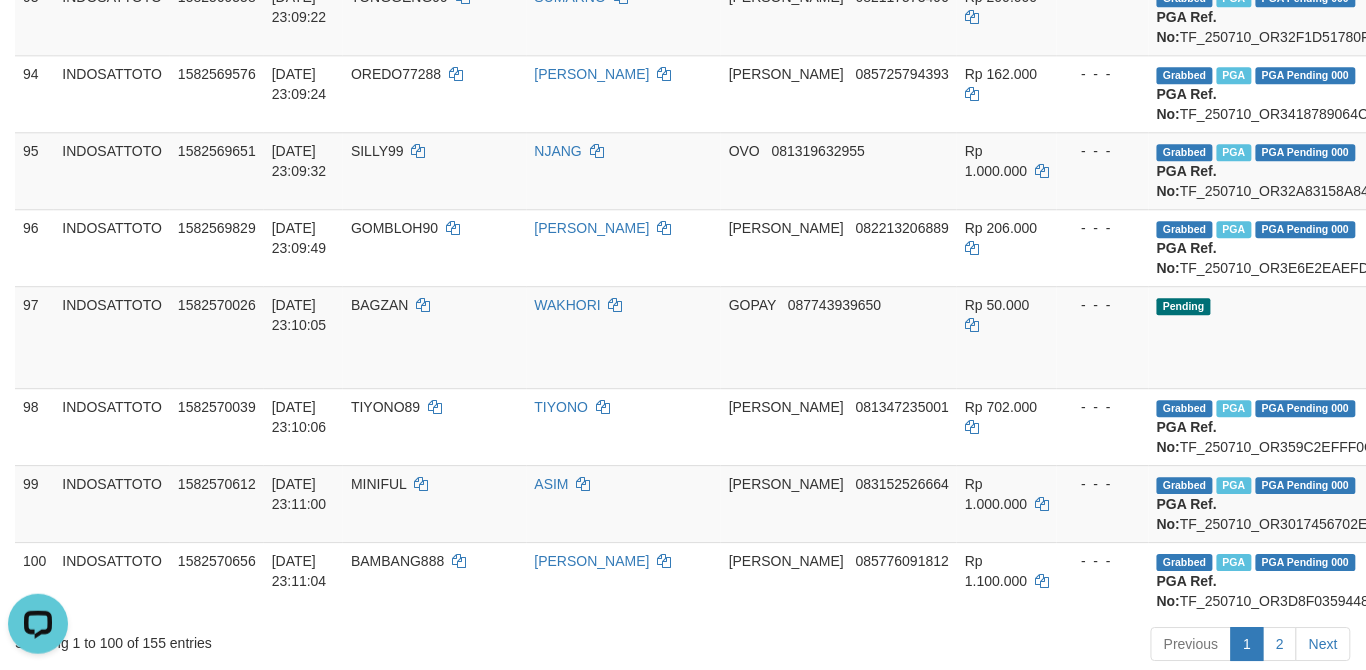 click on "DALEM007" at bounding box center [387, -1260] 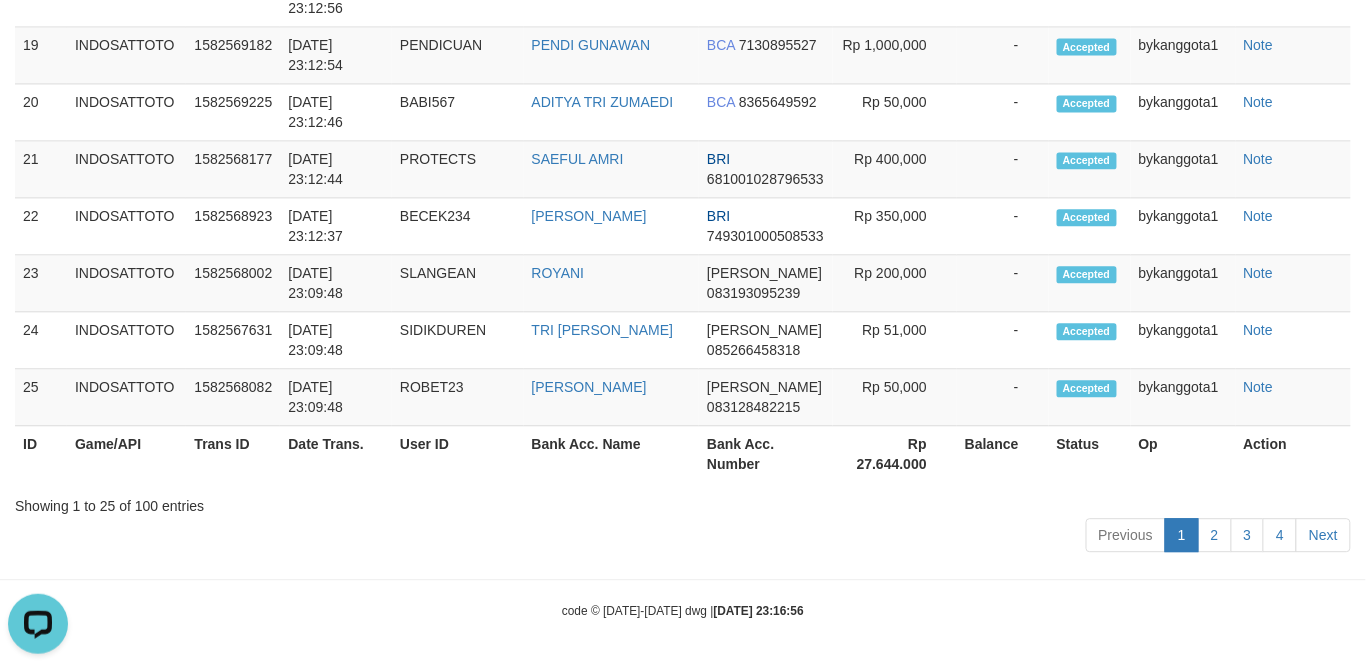 scroll, scrollTop: 9956, scrollLeft: 0, axis: vertical 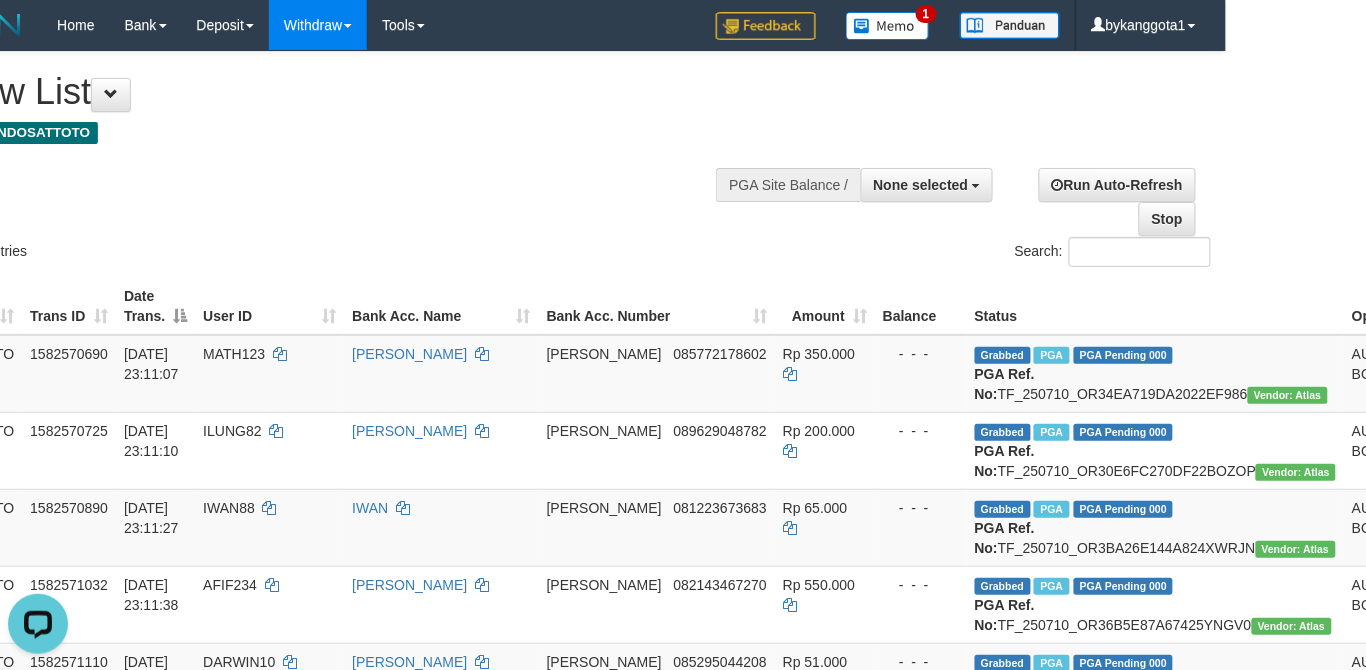 click on "Run Auto-Refresh
Stop" at bounding box center [1107, 202] 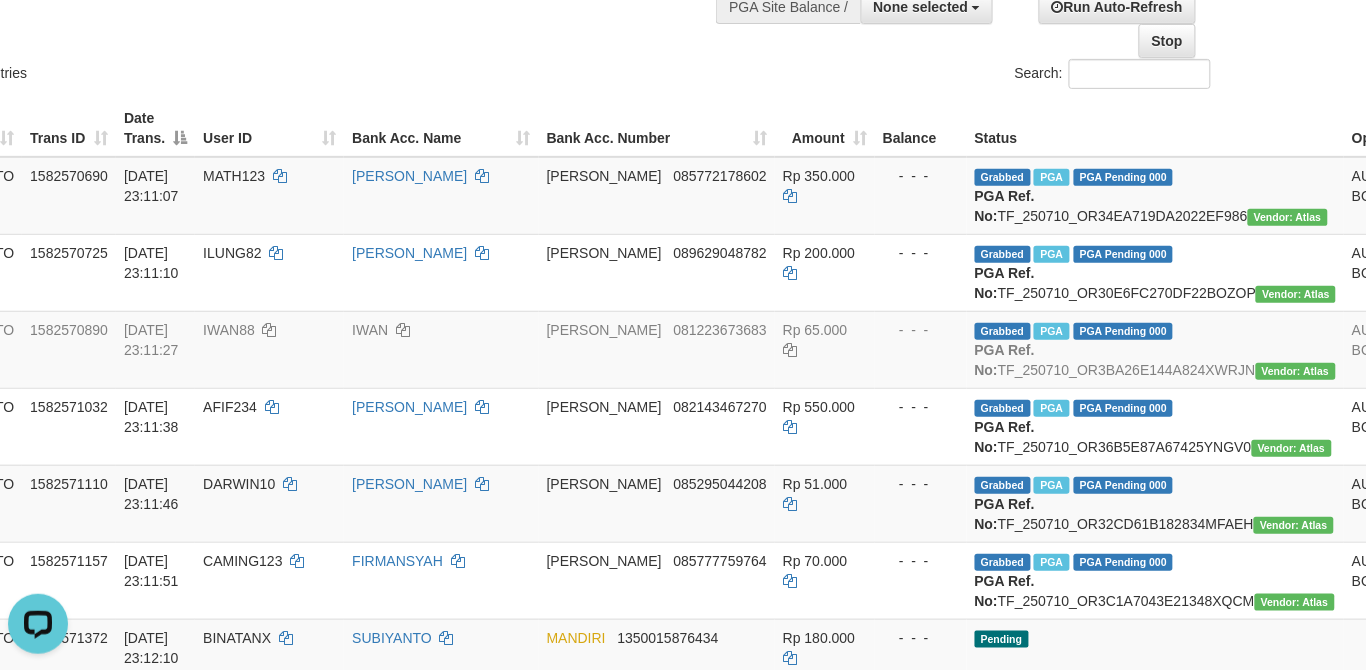 scroll, scrollTop: 0, scrollLeft: 140, axis: horizontal 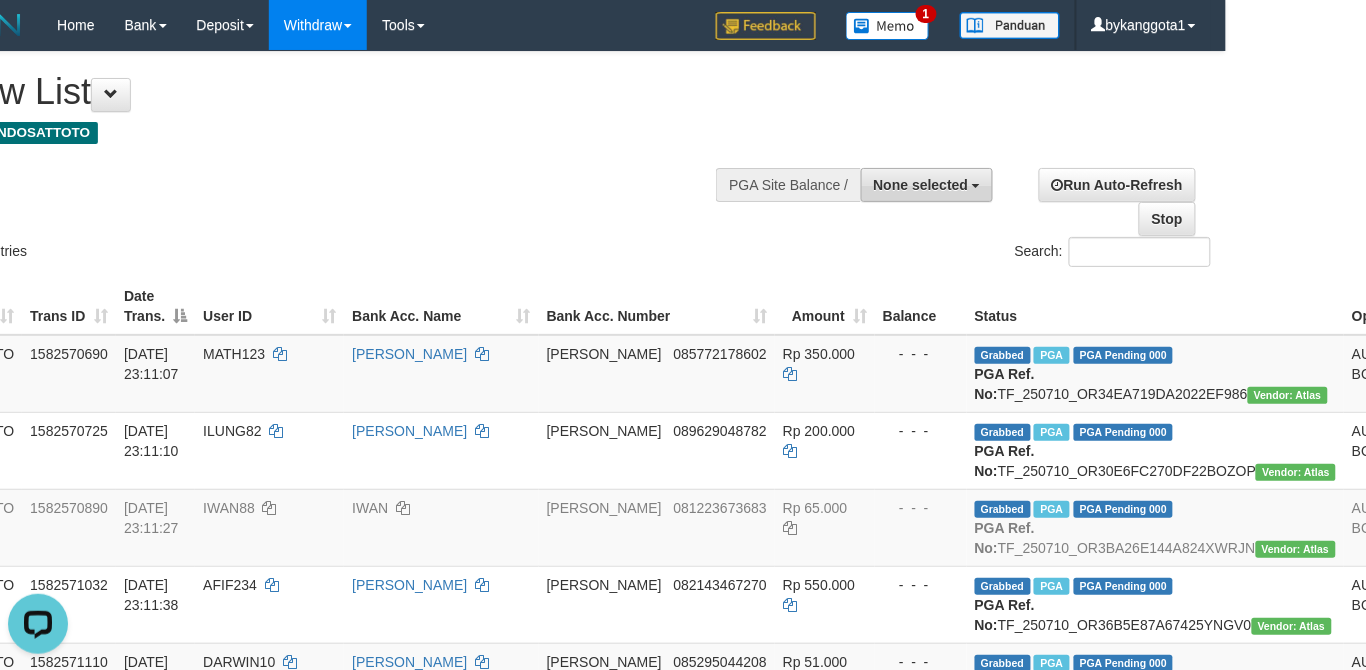 click on "None selected" at bounding box center [927, 185] 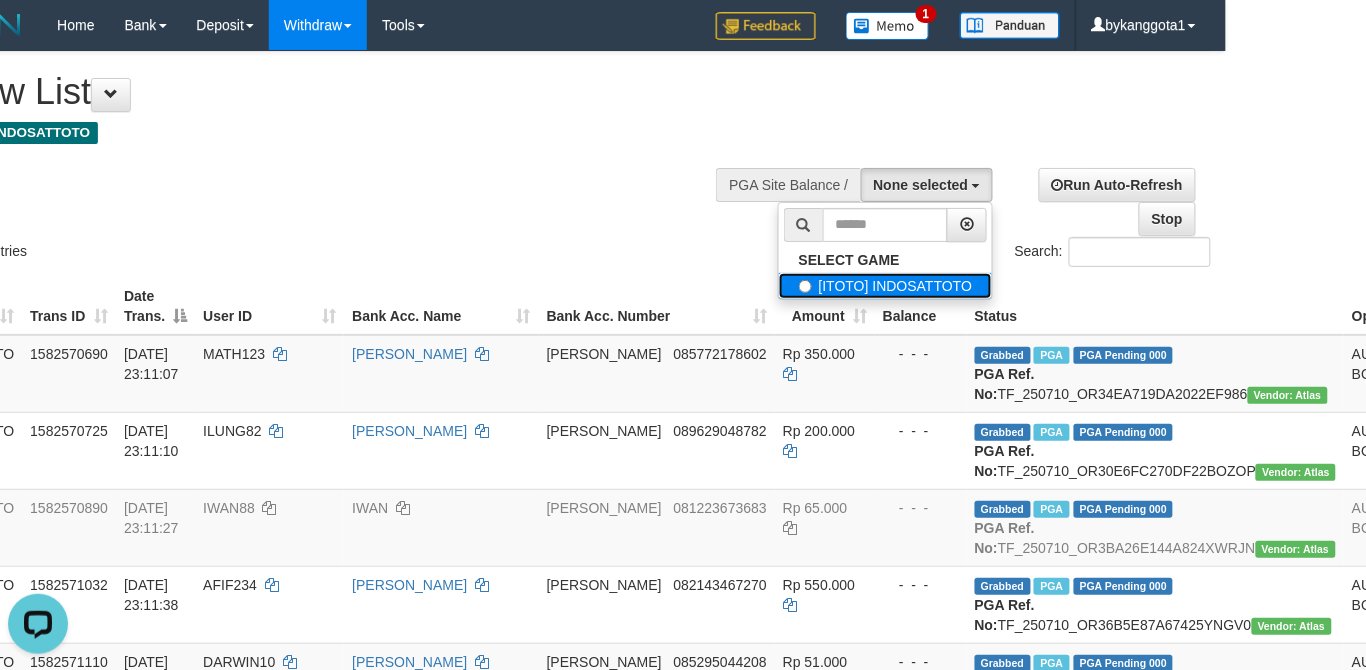 click on "[ITOTO] INDOSATTOTO" at bounding box center (886, 286) 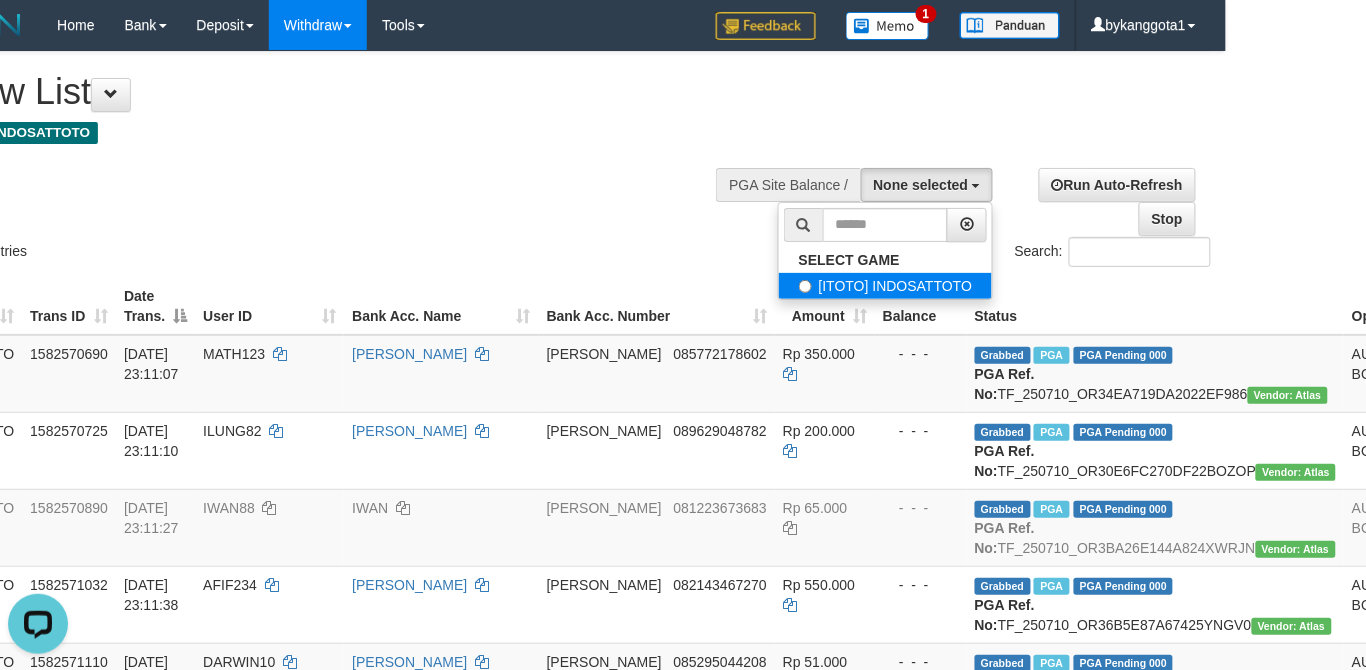 select on "****" 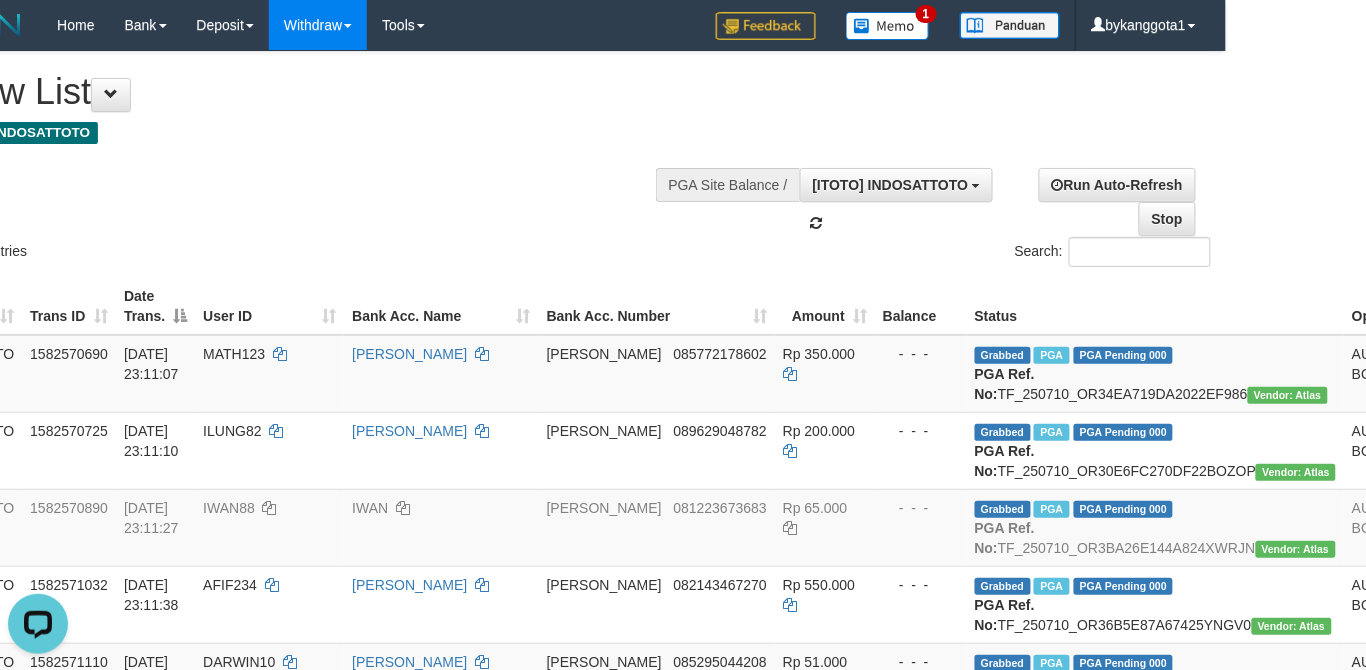scroll, scrollTop: 17, scrollLeft: 0, axis: vertical 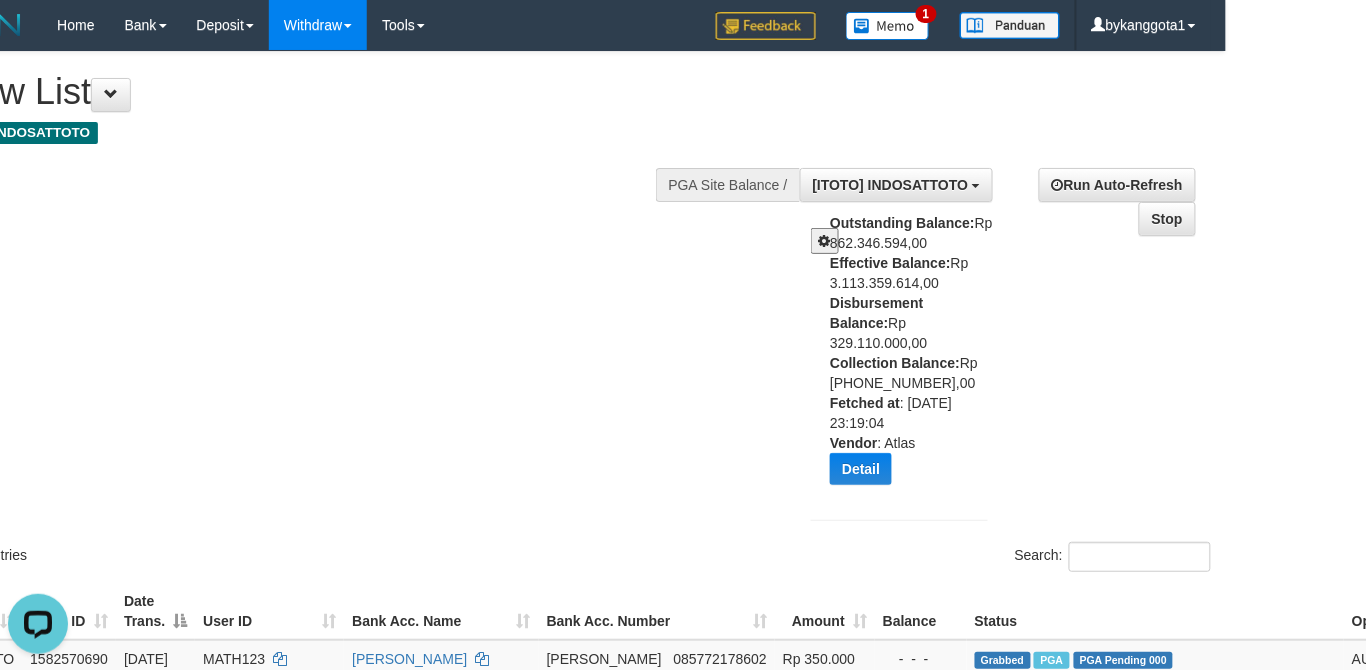 click on "Disbursement Balance:" at bounding box center [876, 313] 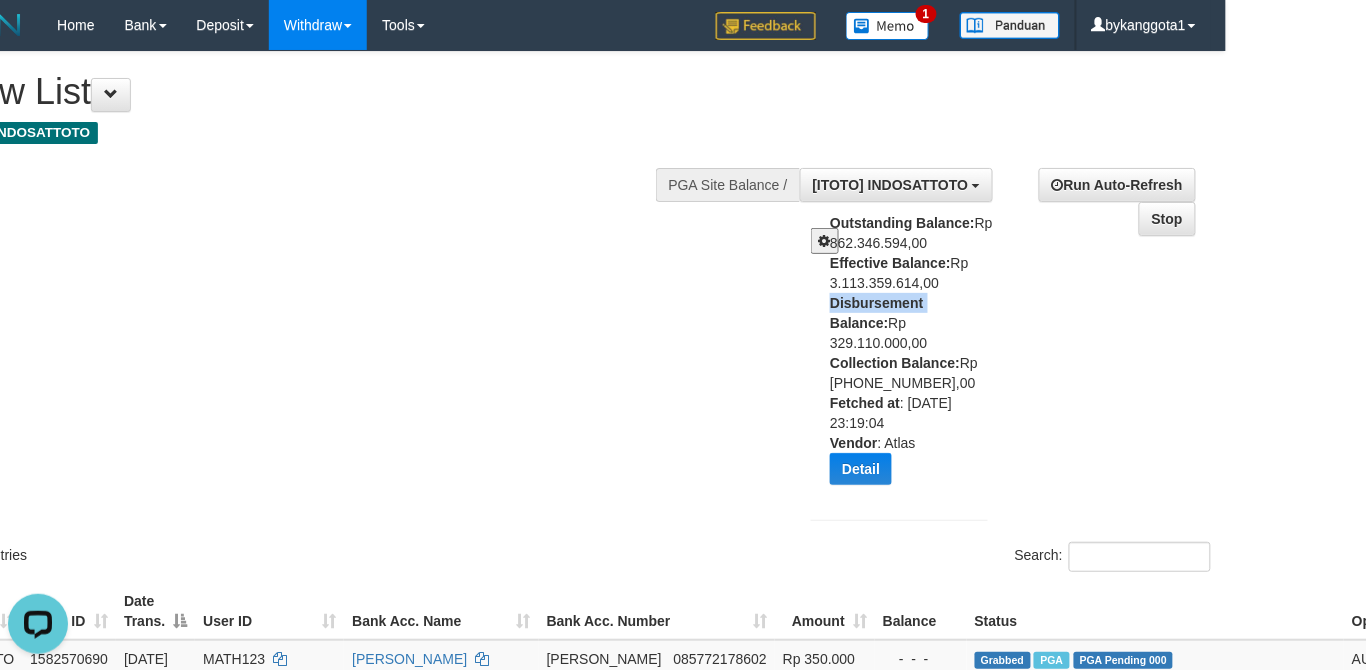click on "Disbursement Balance:" at bounding box center [876, 313] 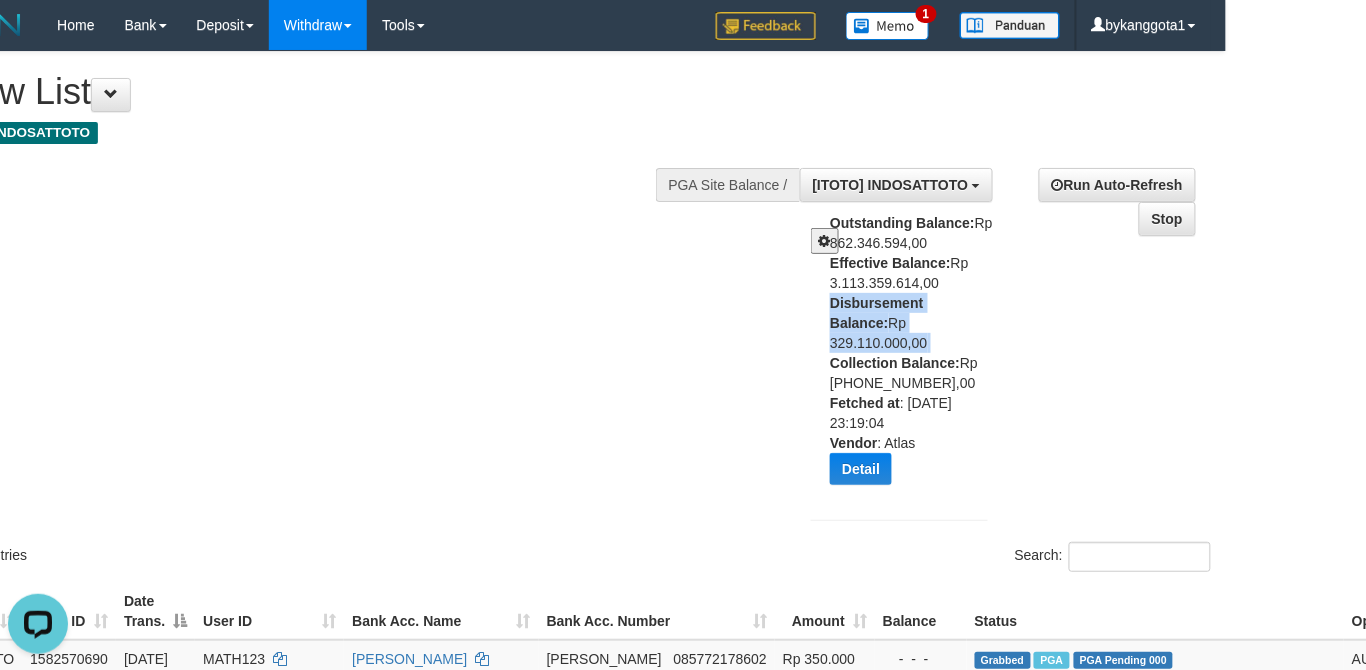 click on "Disbursement Balance:" at bounding box center (876, 313) 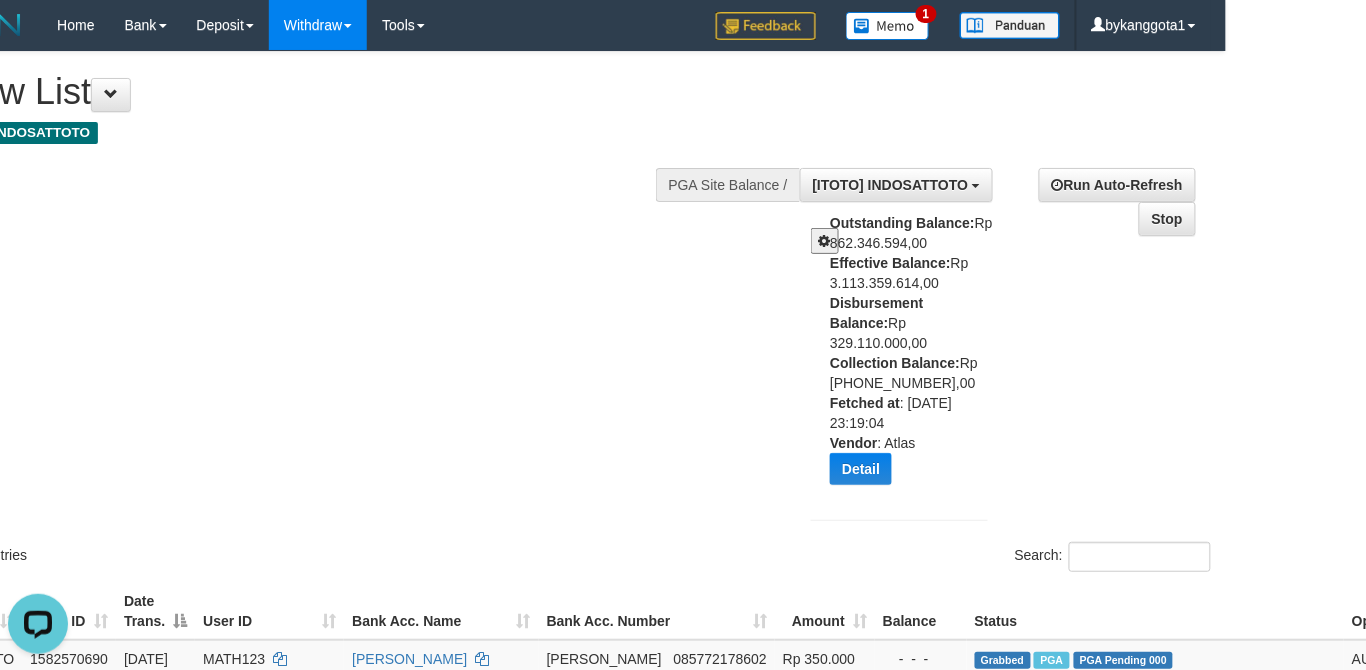 click on "Show  ** ** ** ***  entries Search:" at bounding box center (543, 314) 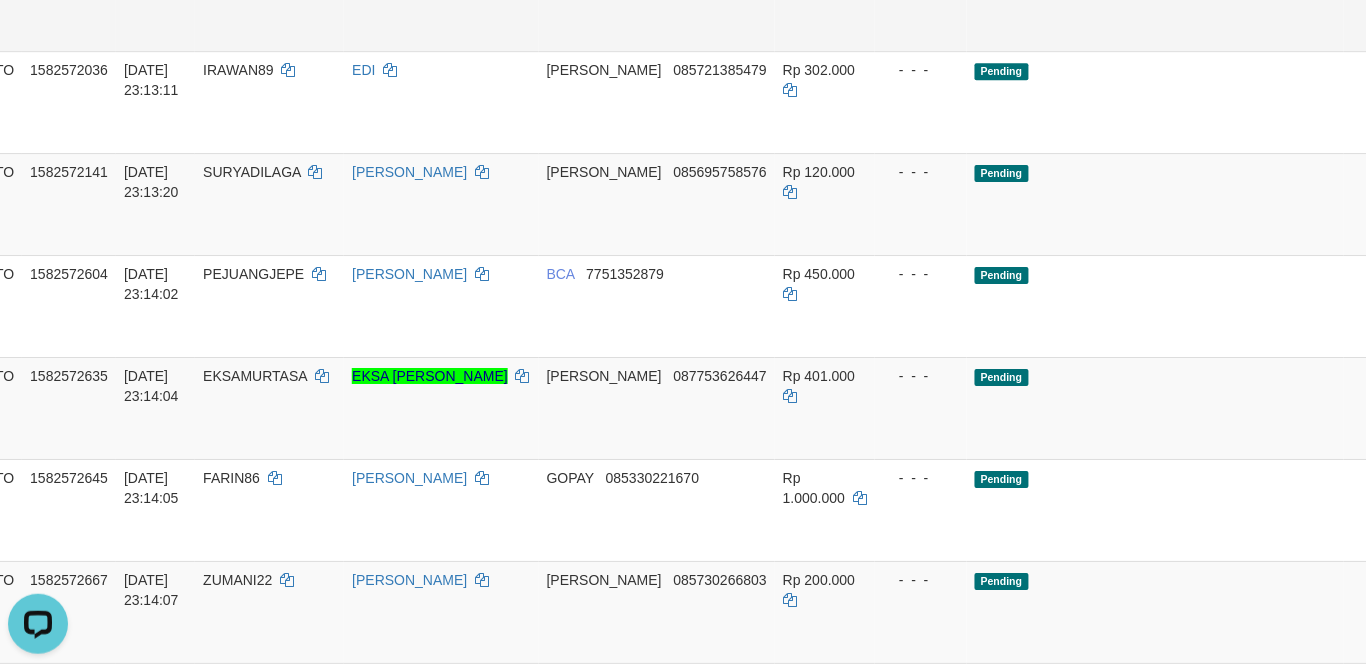 click on "RIZKY SYAHPUTRA B" at bounding box center (441, 0) 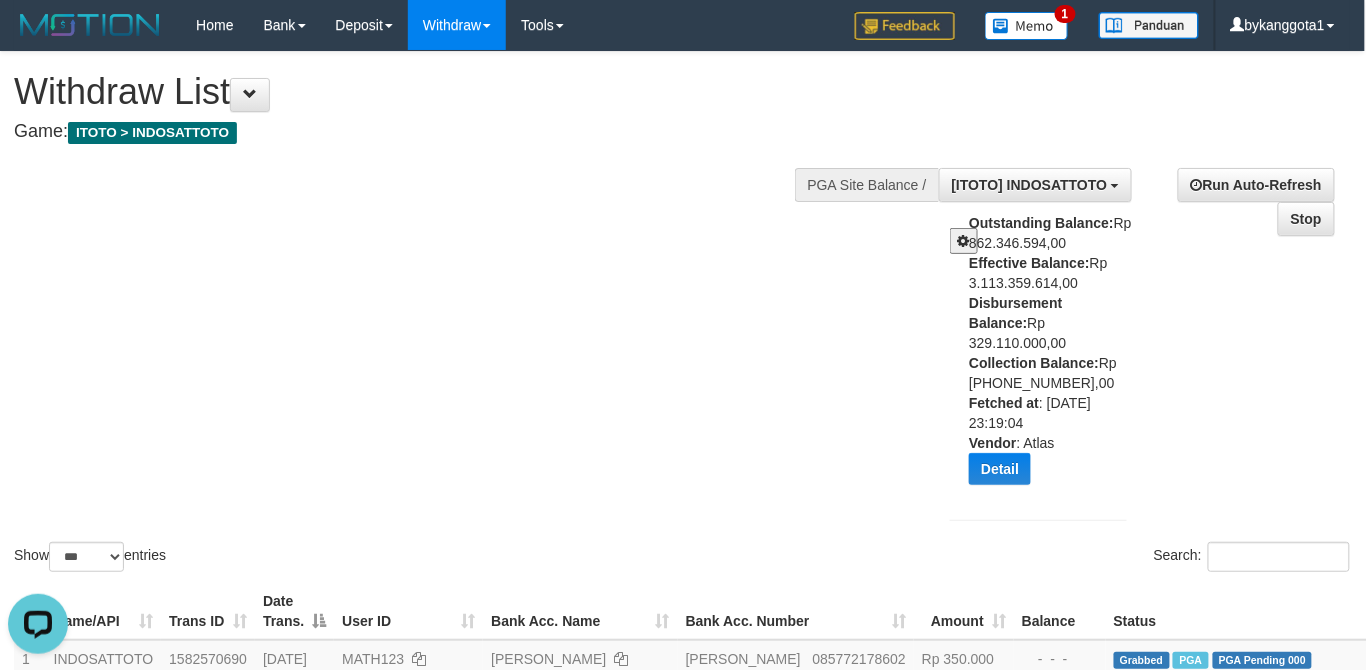 scroll, scrollTop: 0, scrollLeft: 0, axis: both 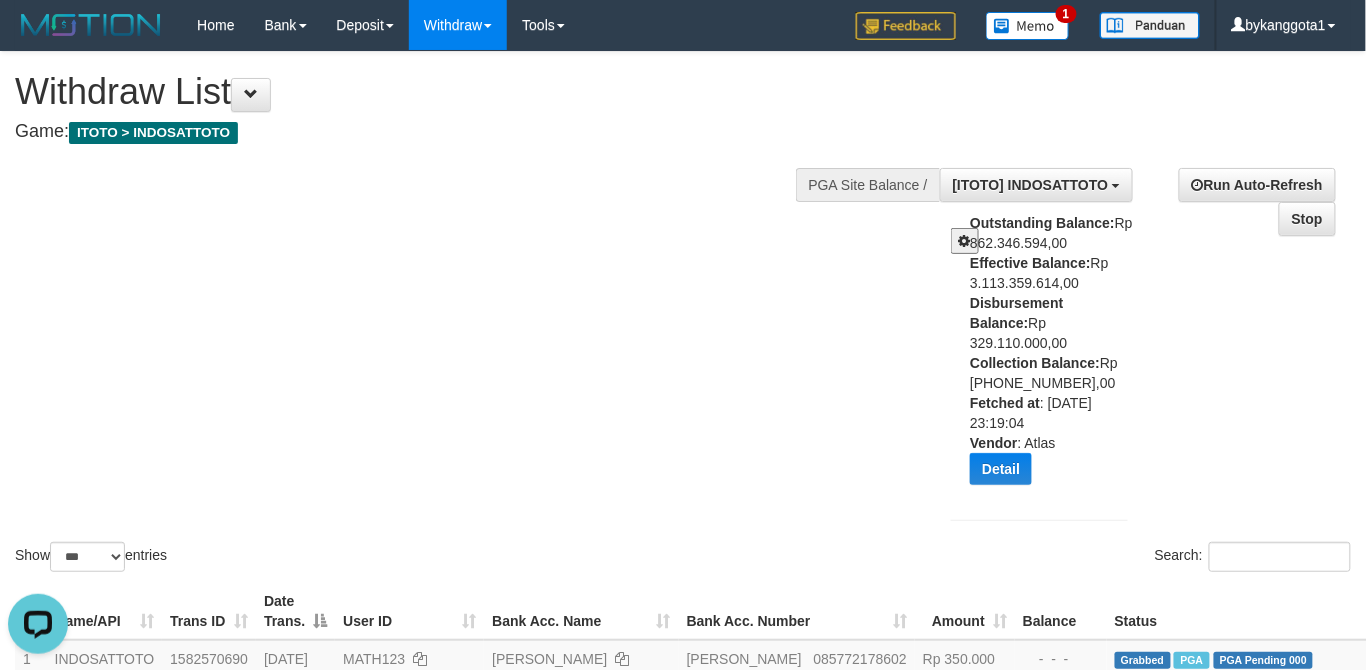click on "Show  ** ** ** ***  entries Search:" at bounding box center [683, 314] 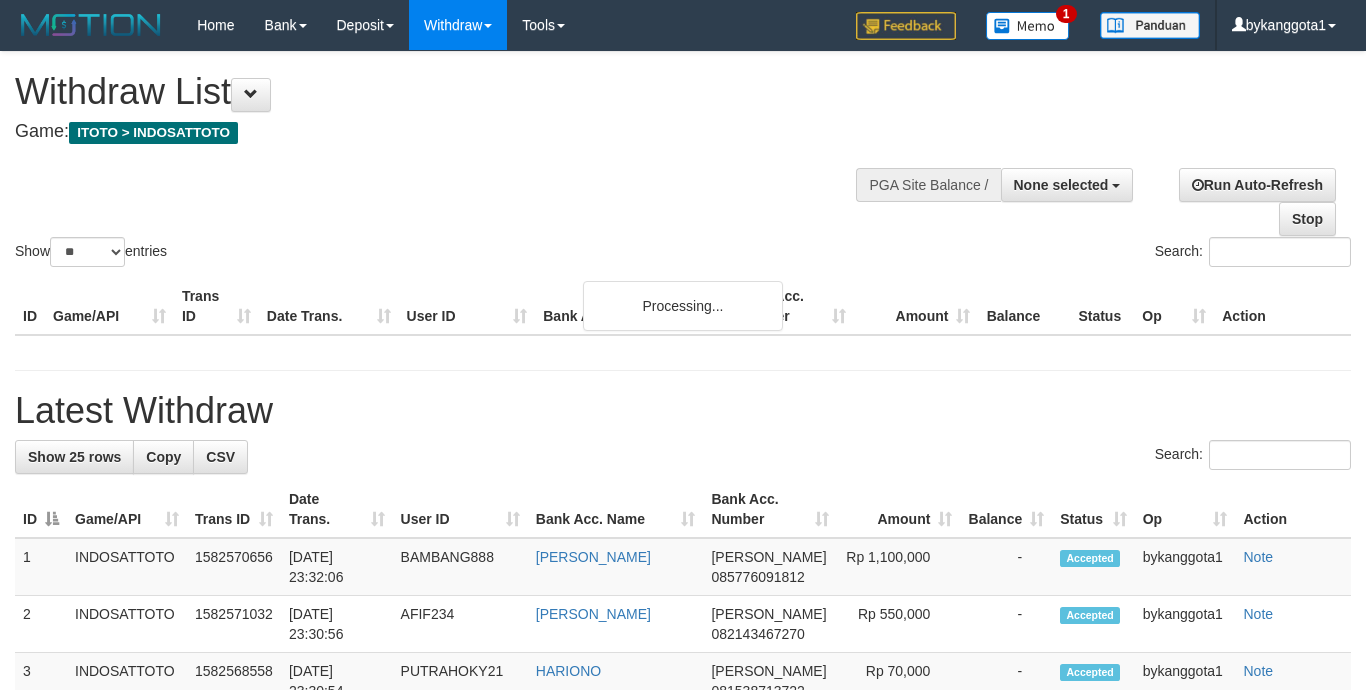 select 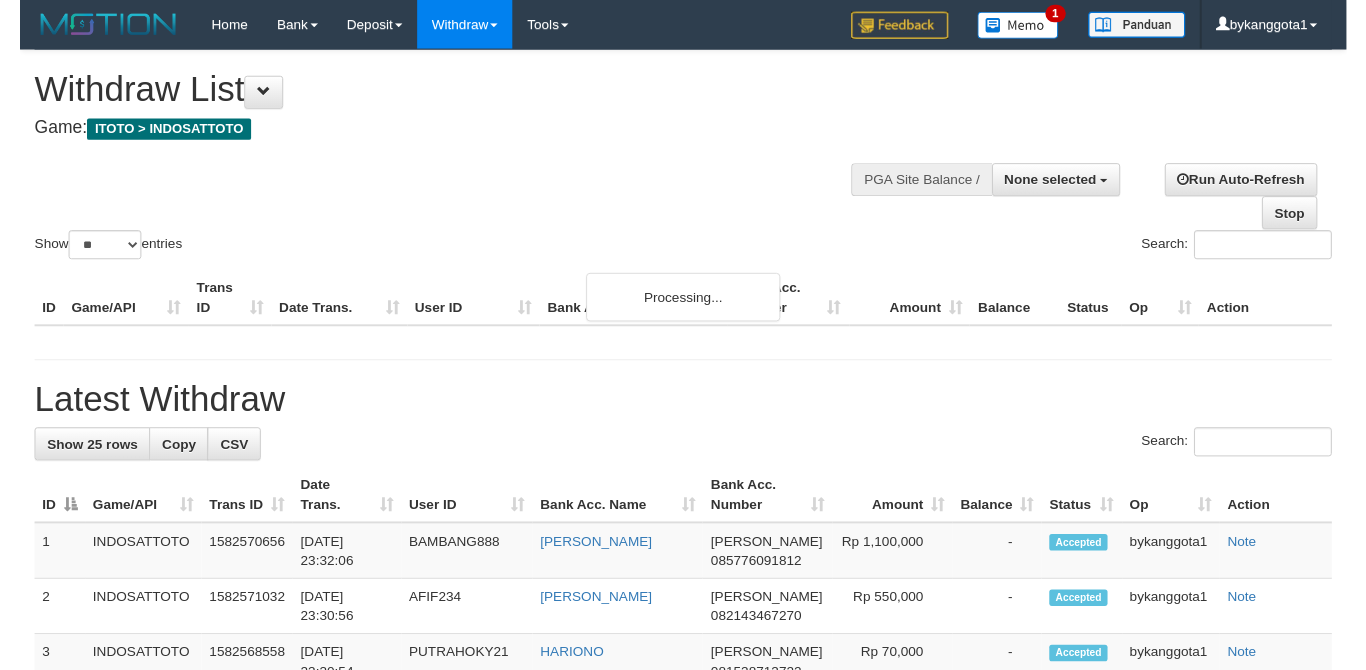 scroll, scrollTop: 0, scrollLeft: 0, axis: both 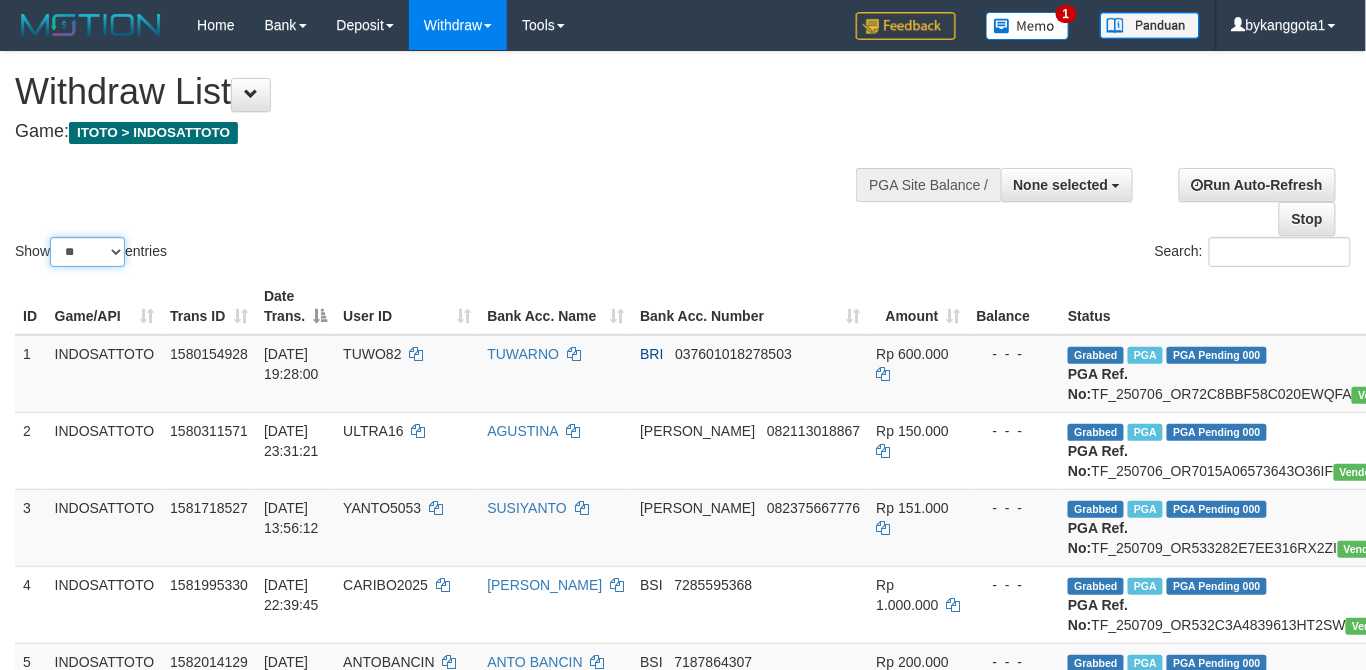 click on "** ** ** ***" at bounding box center (87, 252) 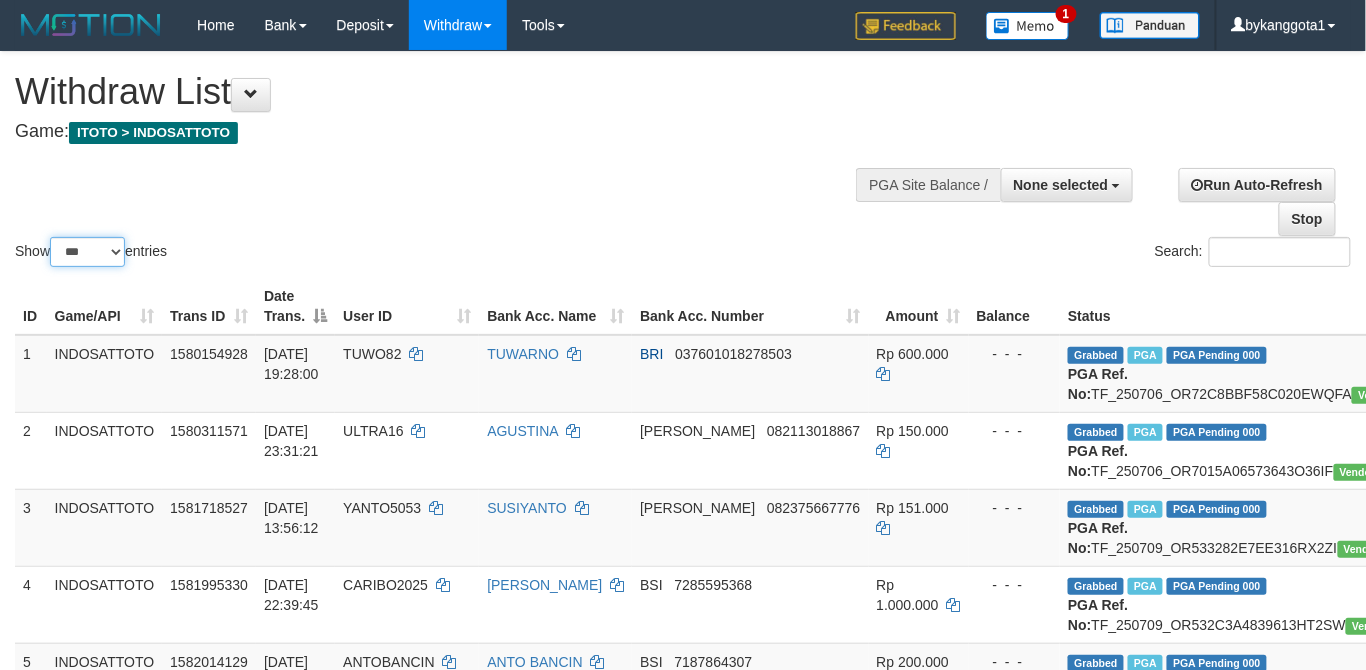 click on "** ** ** ***" at bounding box center [87, 252] 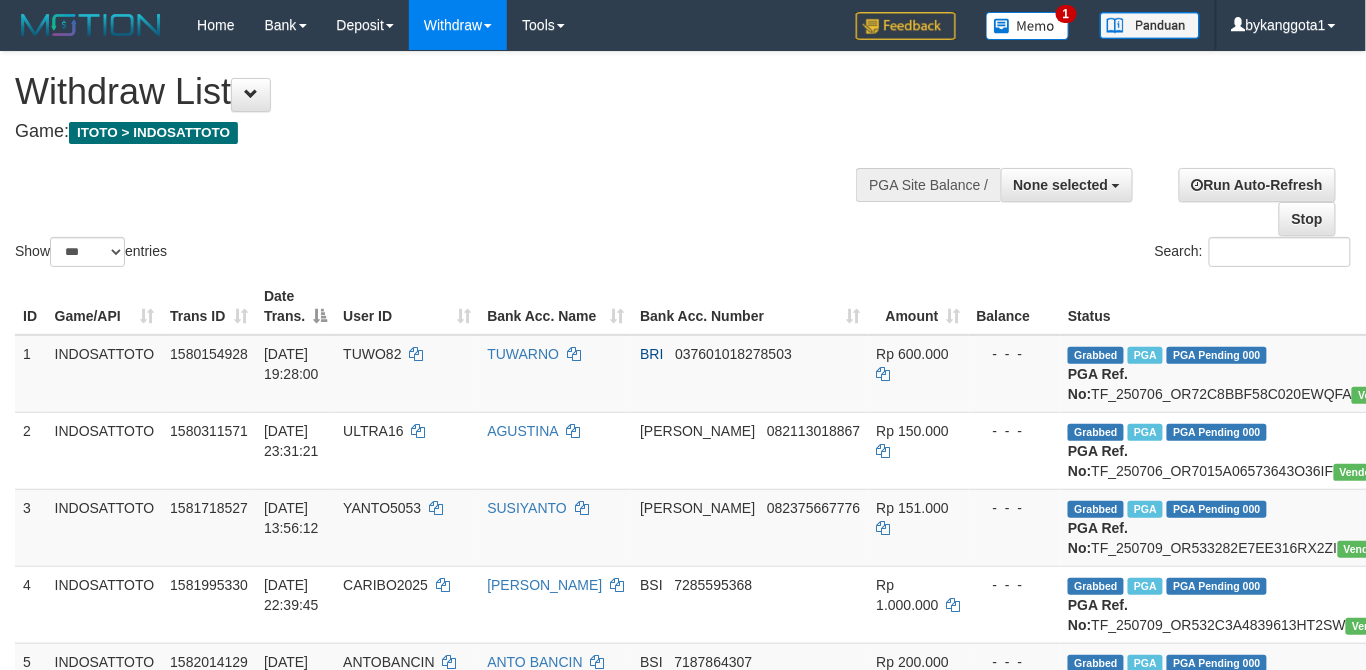 click on "Show  ** ** ** ***  entries Search:" at bounding box center (683, 161) 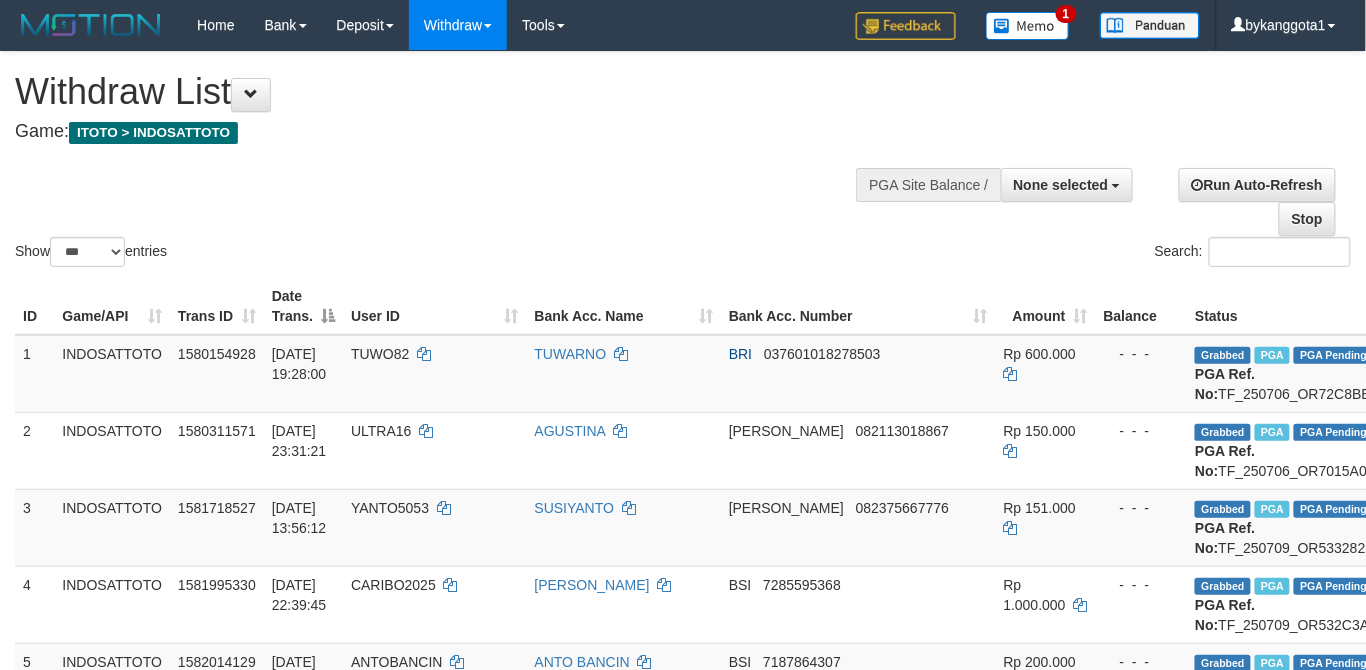 scroll, scrollTop: 8194, scrollLeft: 0, axis: vertical 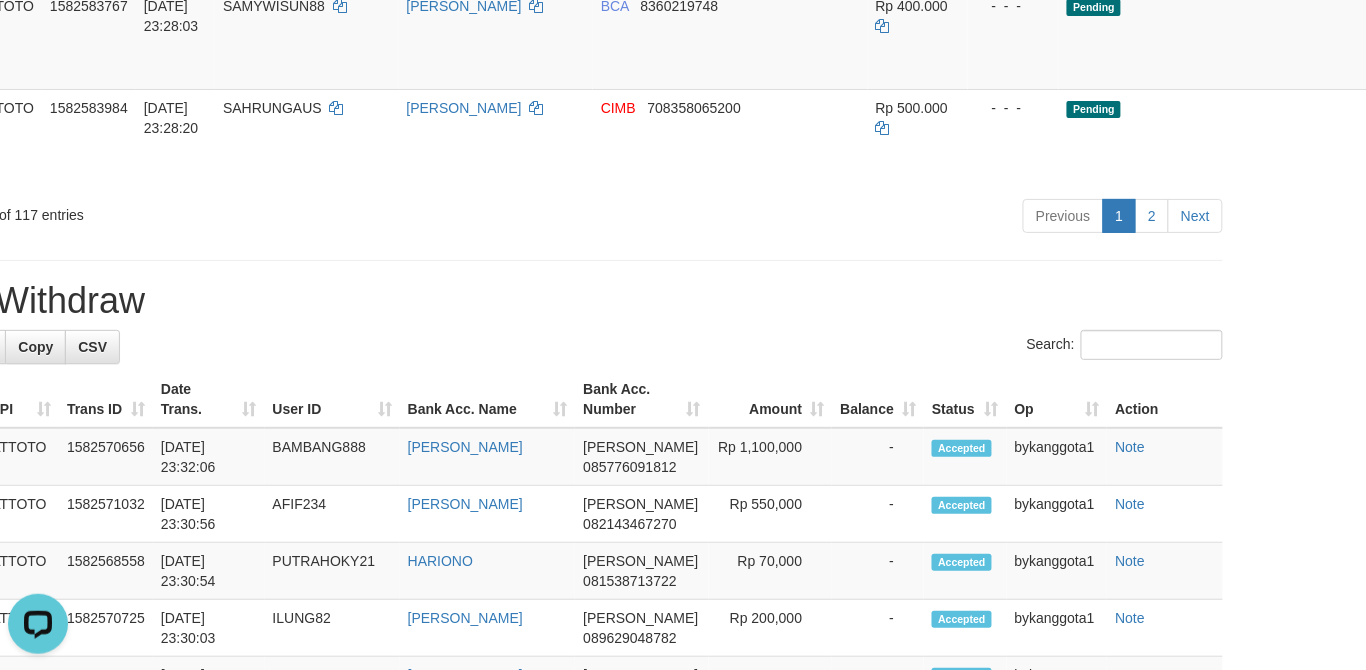 click on "SAHAT TUMORANG" at bounding box center (496, -1430) 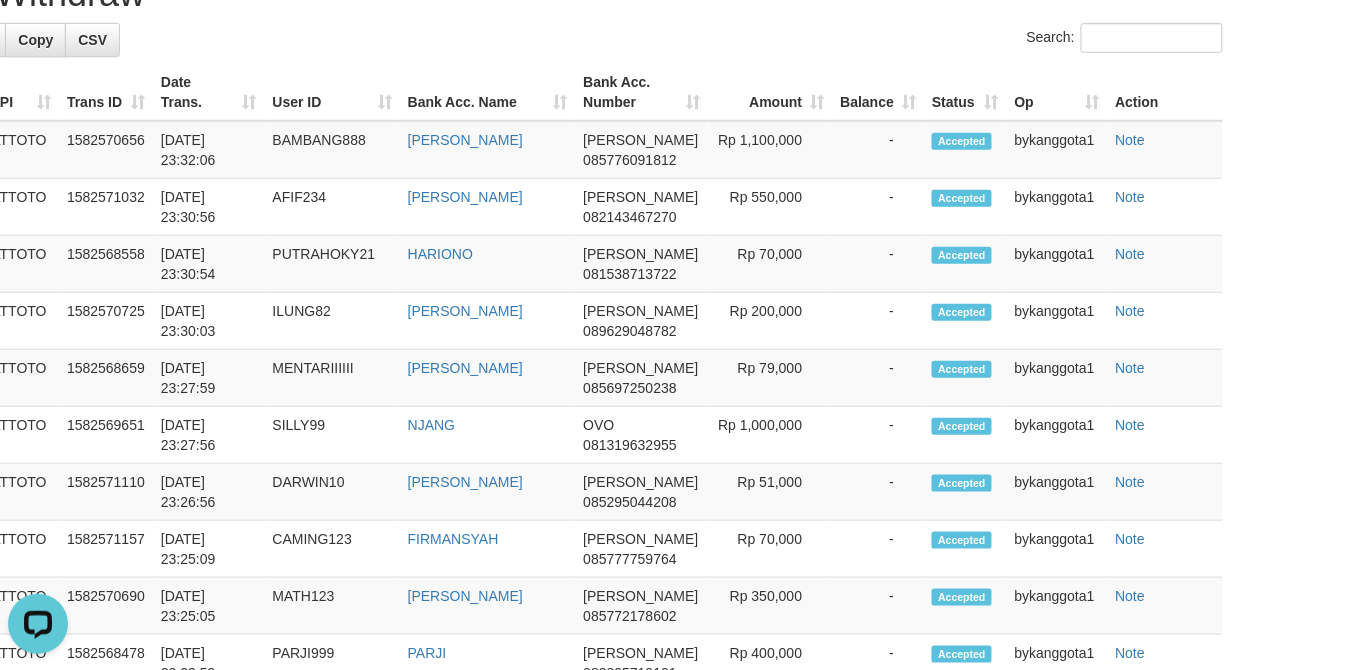 scroll, scrollTop: 8550, scrollLeft: 128, axis: both 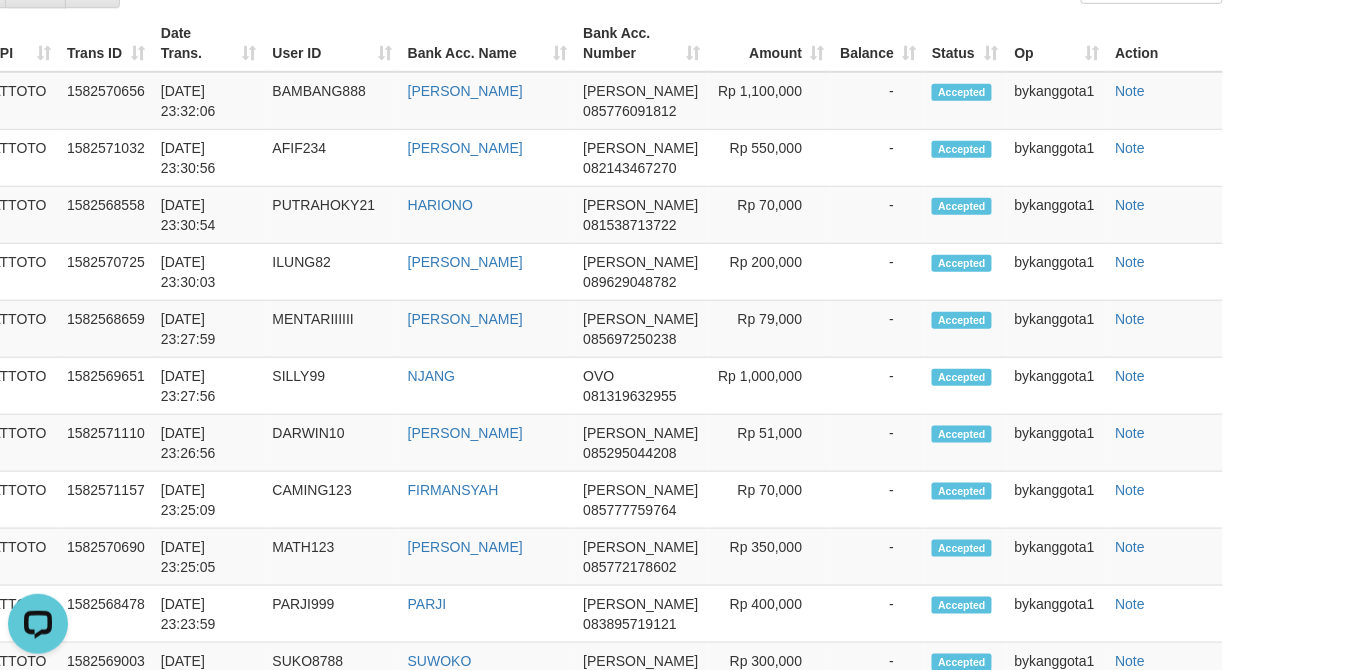 click on "ASIM" at bounding box center (496, -1530) 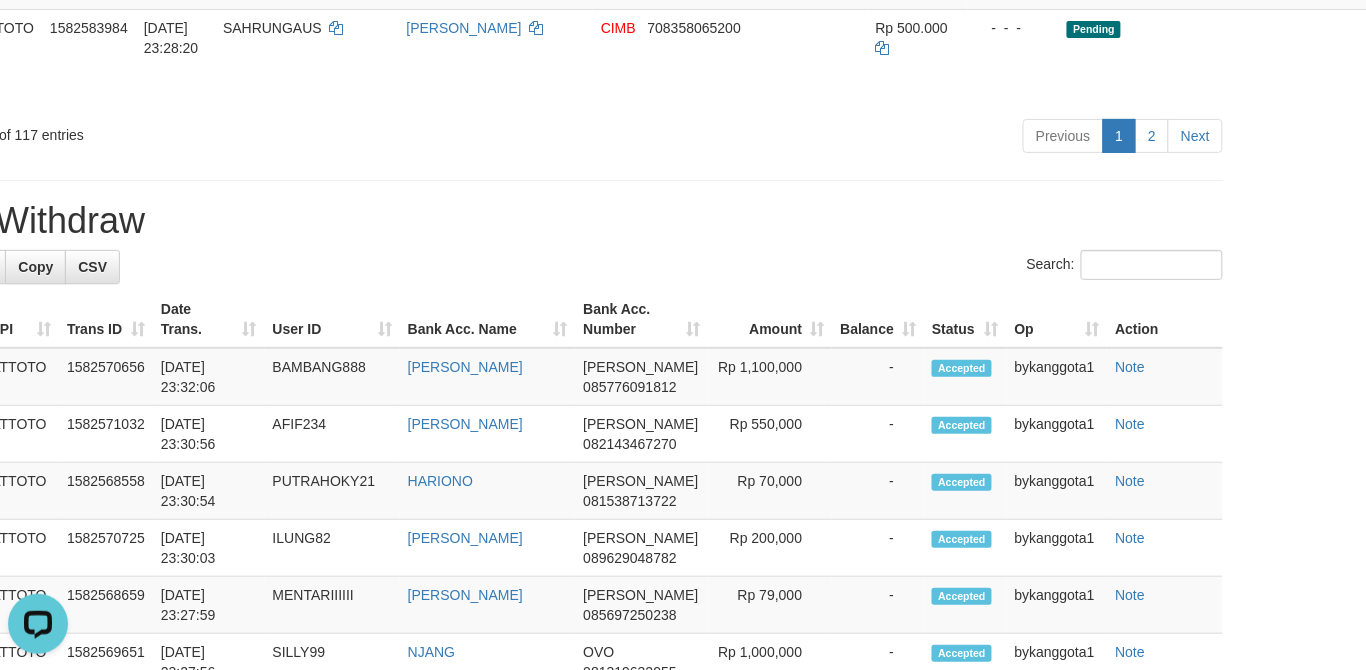 scroll, scrollTop: 8194, scrollLeft: 128, axis: both 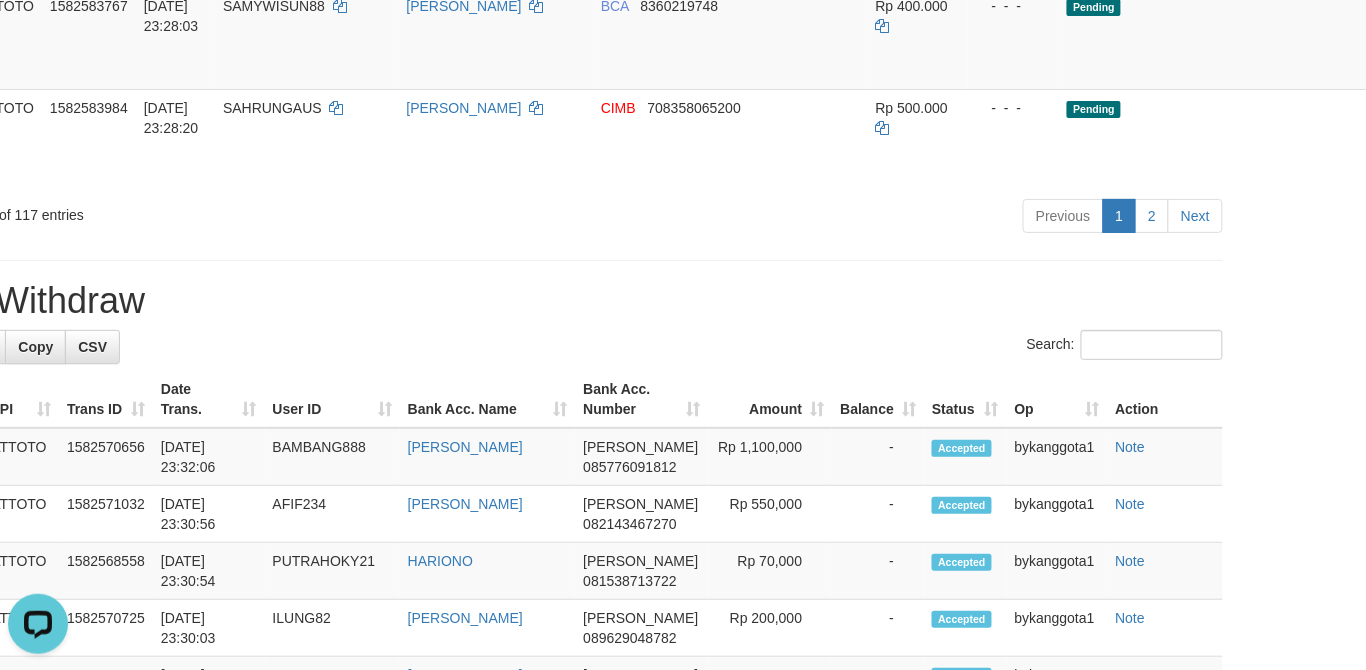 click on "BAGZAN" at bounding box center [252, -1372] 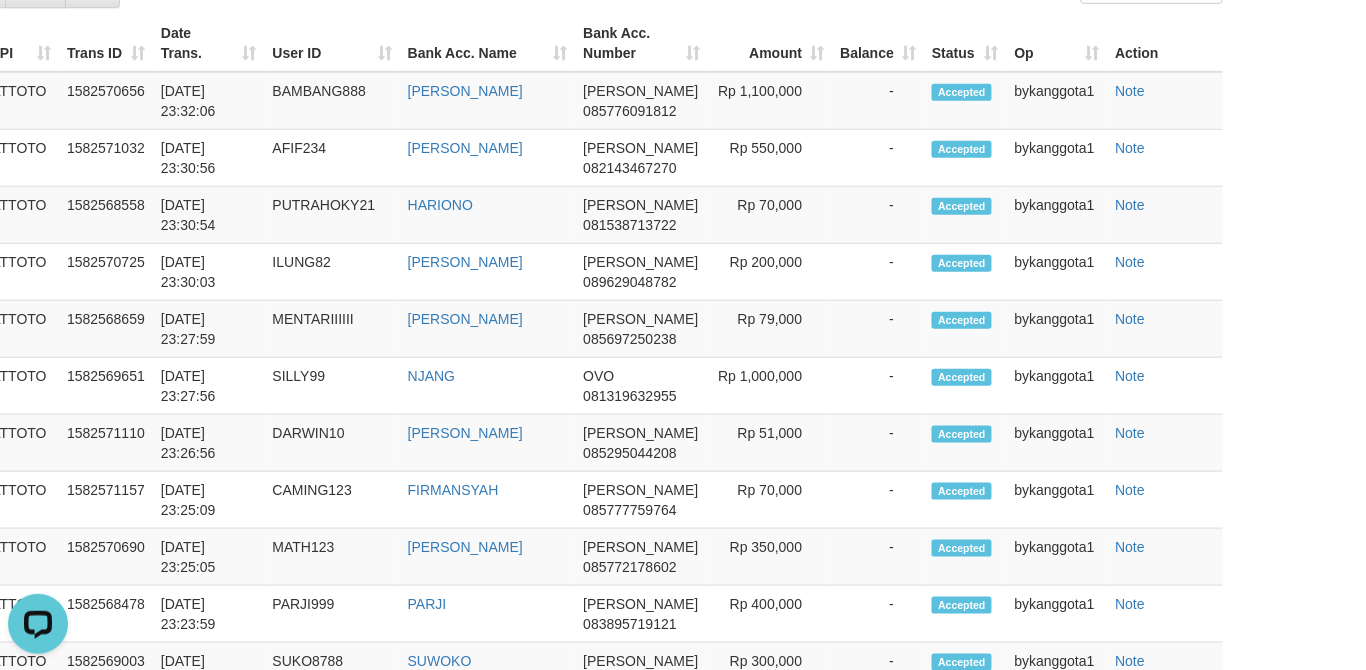 click on "DANA     087881732432" at bounding box center (730, -1440) 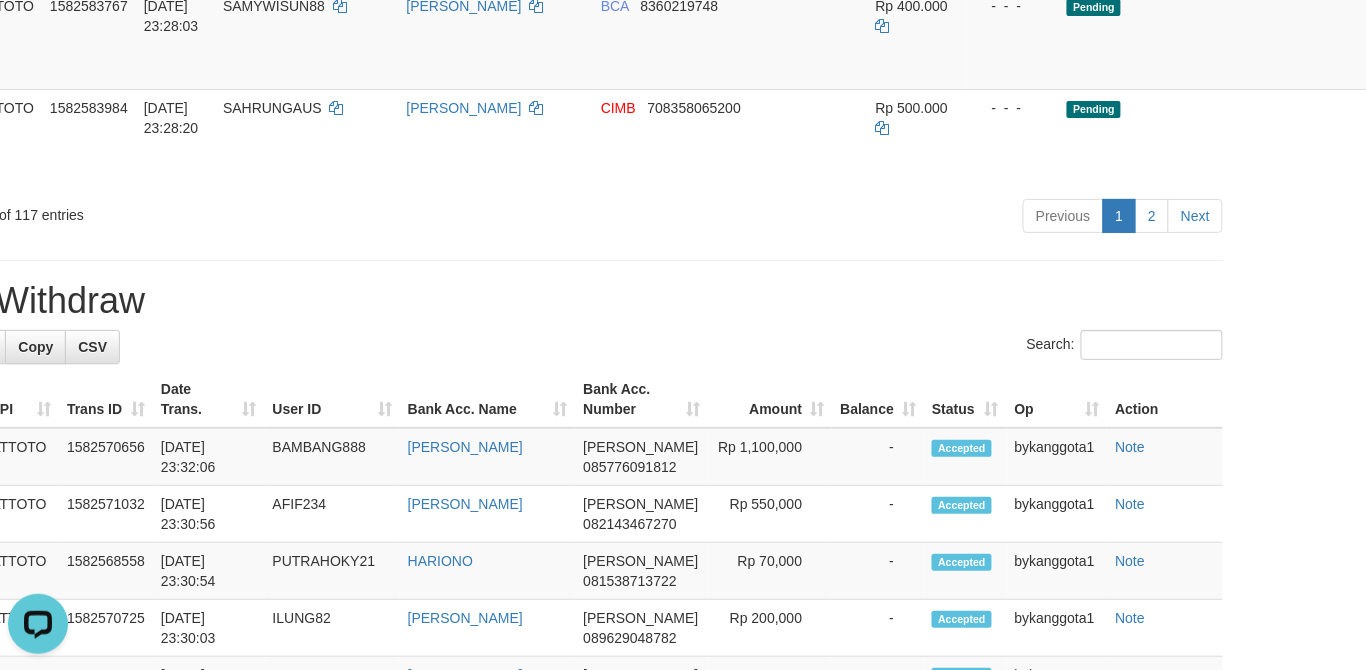 click on "Pending" at bounding box center [1257, -1340] 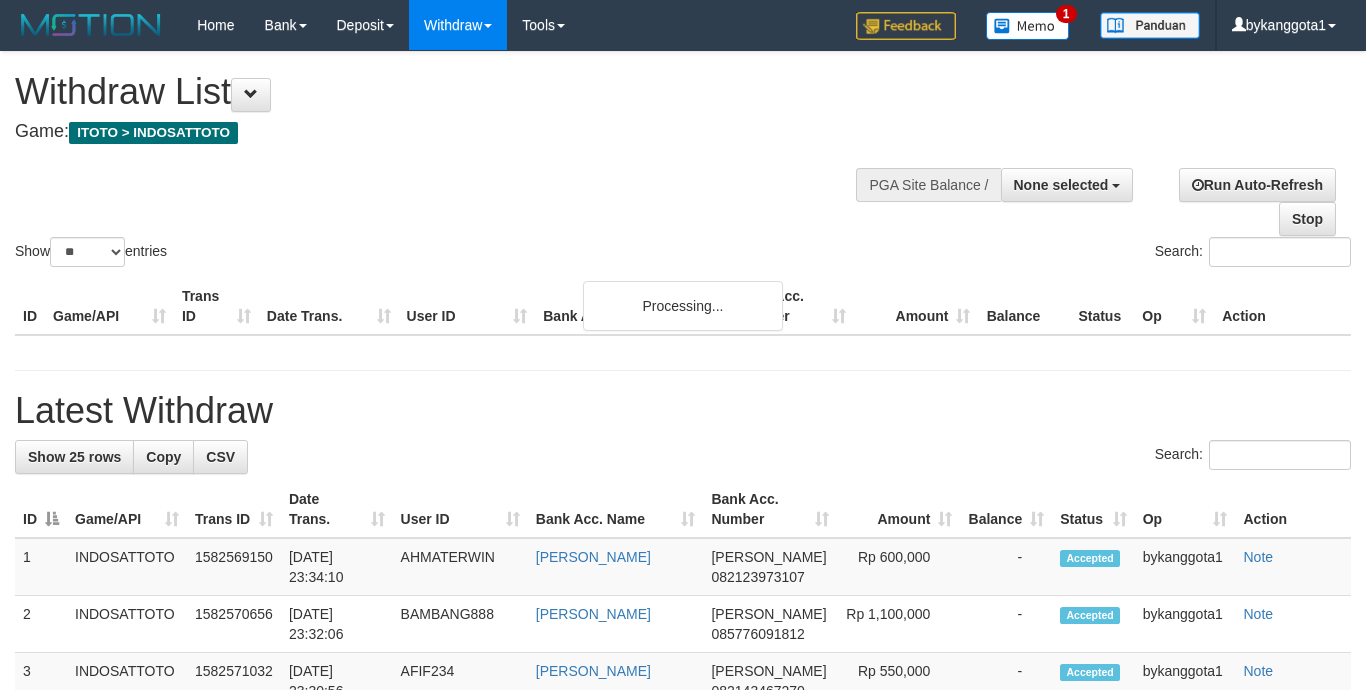 select 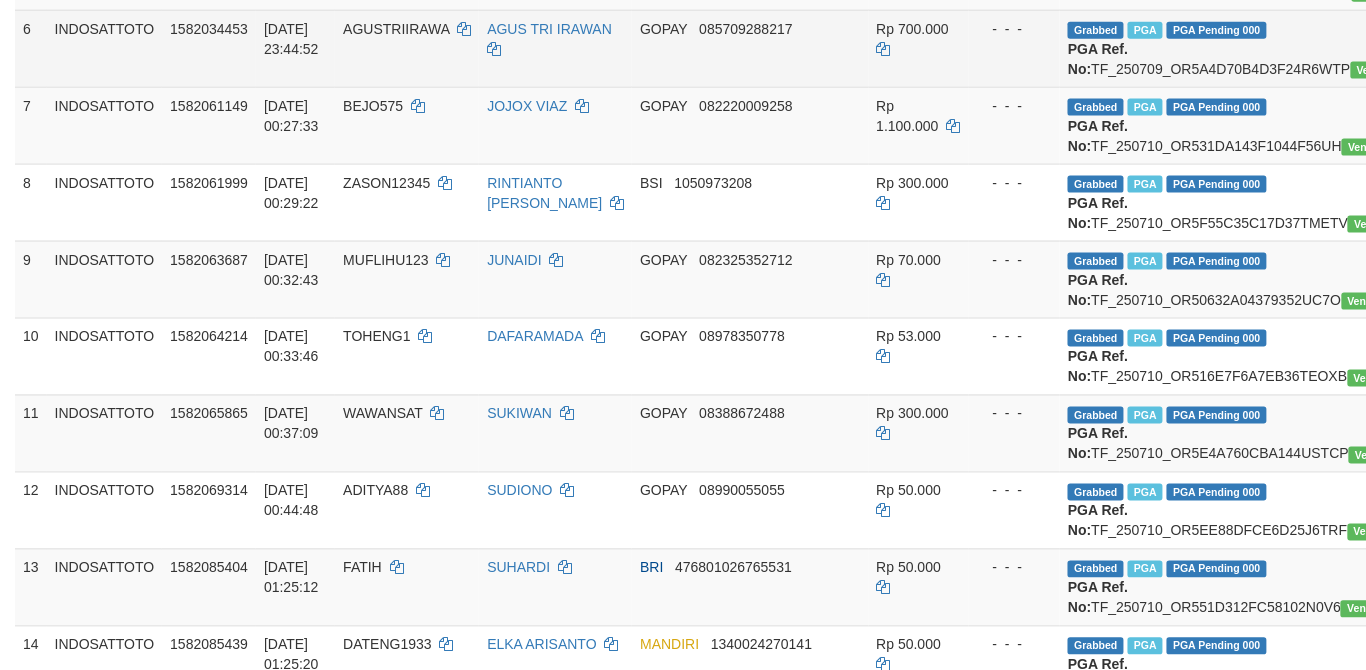scroll, scrollTop: 0, scrollLeft: 0, axis: both 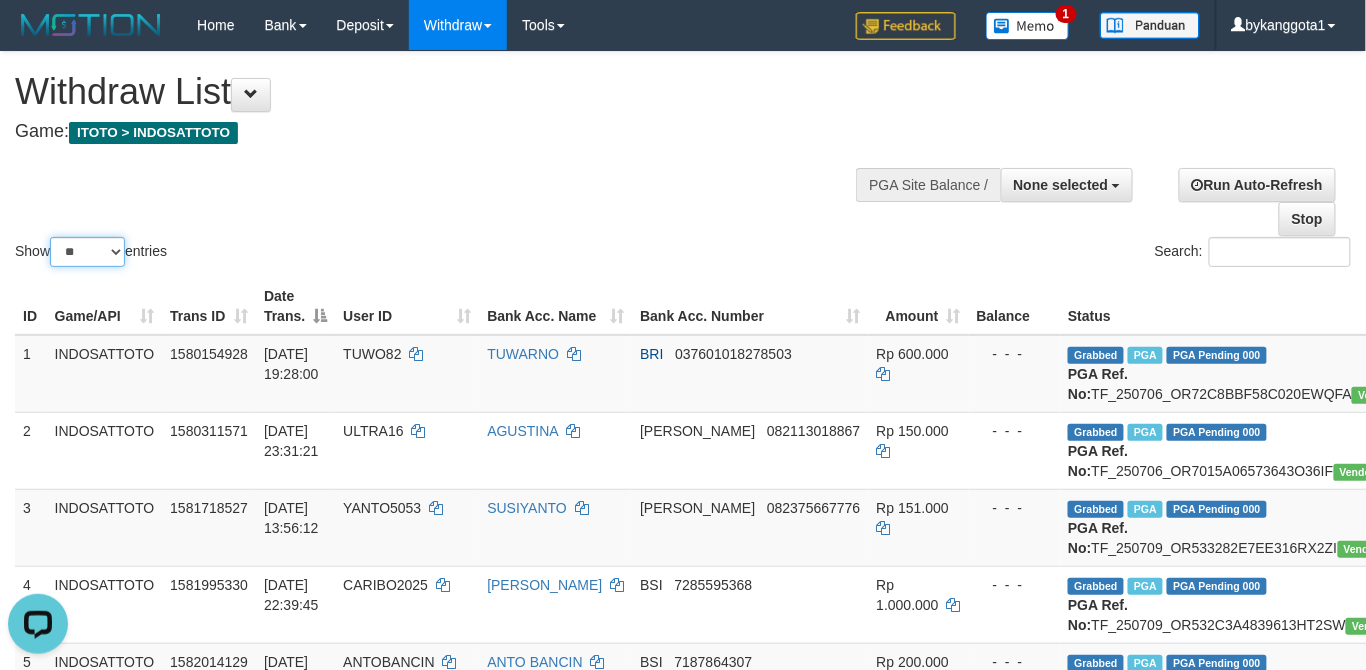 click on "** ** ** ***" at bounding box center [87, 252] 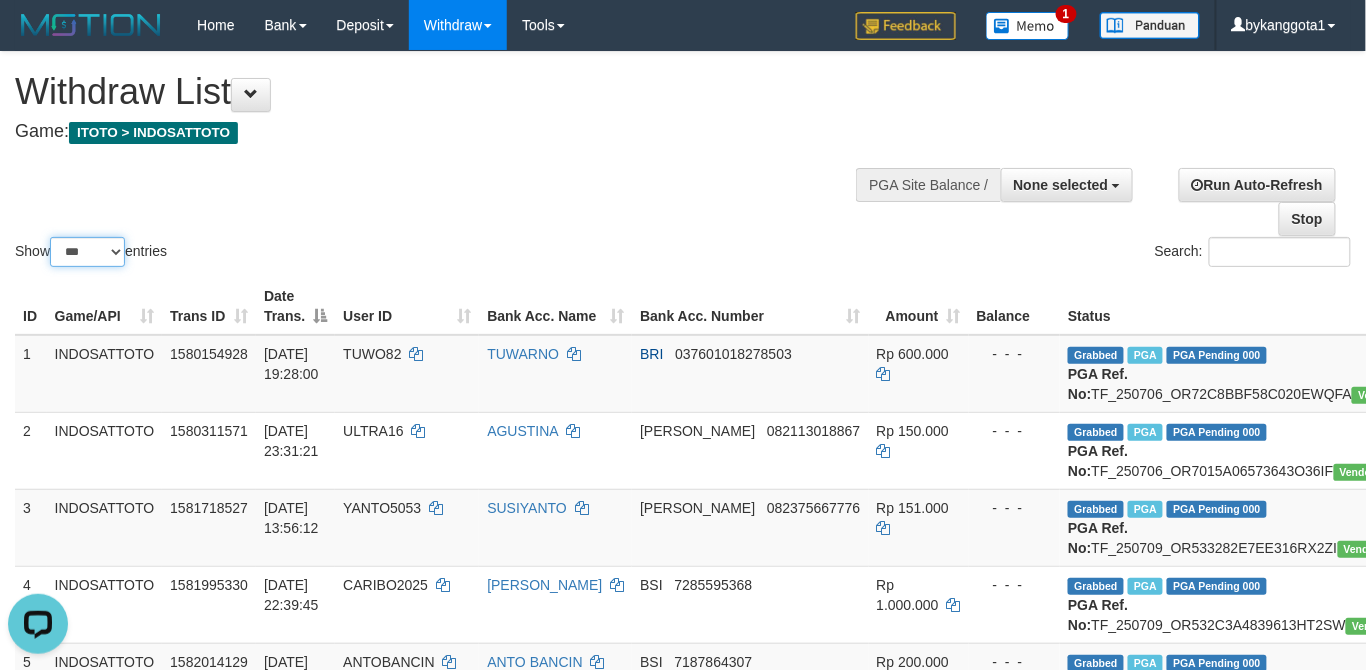 click on "** ** ** ***" at bounding box center [87, 252] 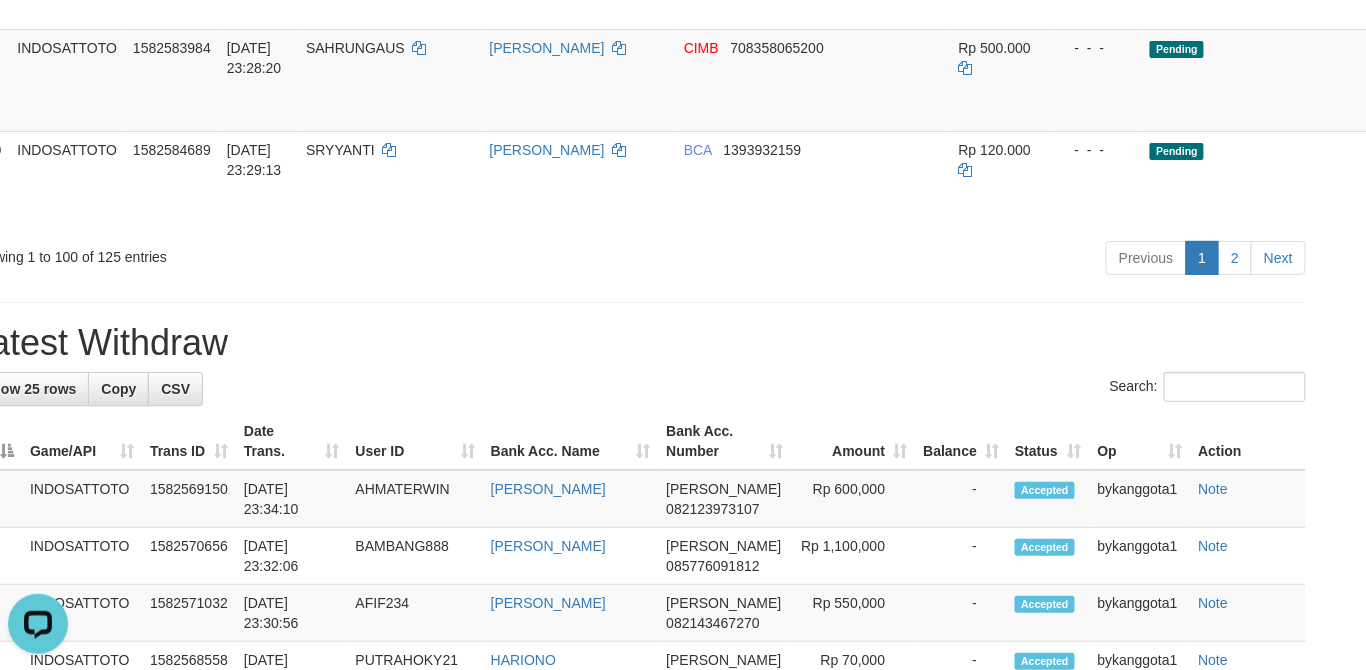 scroll, scrollTop: 8177, scrollLeft: 0, axis: vertical 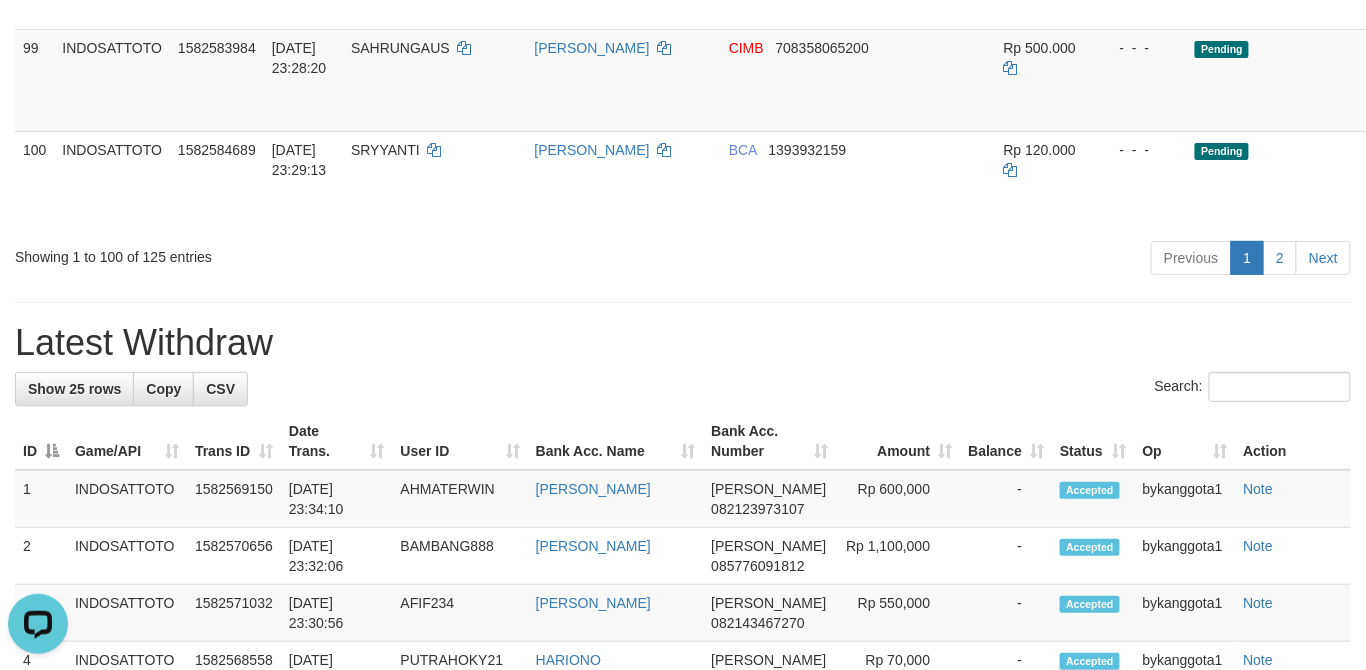 click on "BAGZAN" at bounding box center (435, -1400) 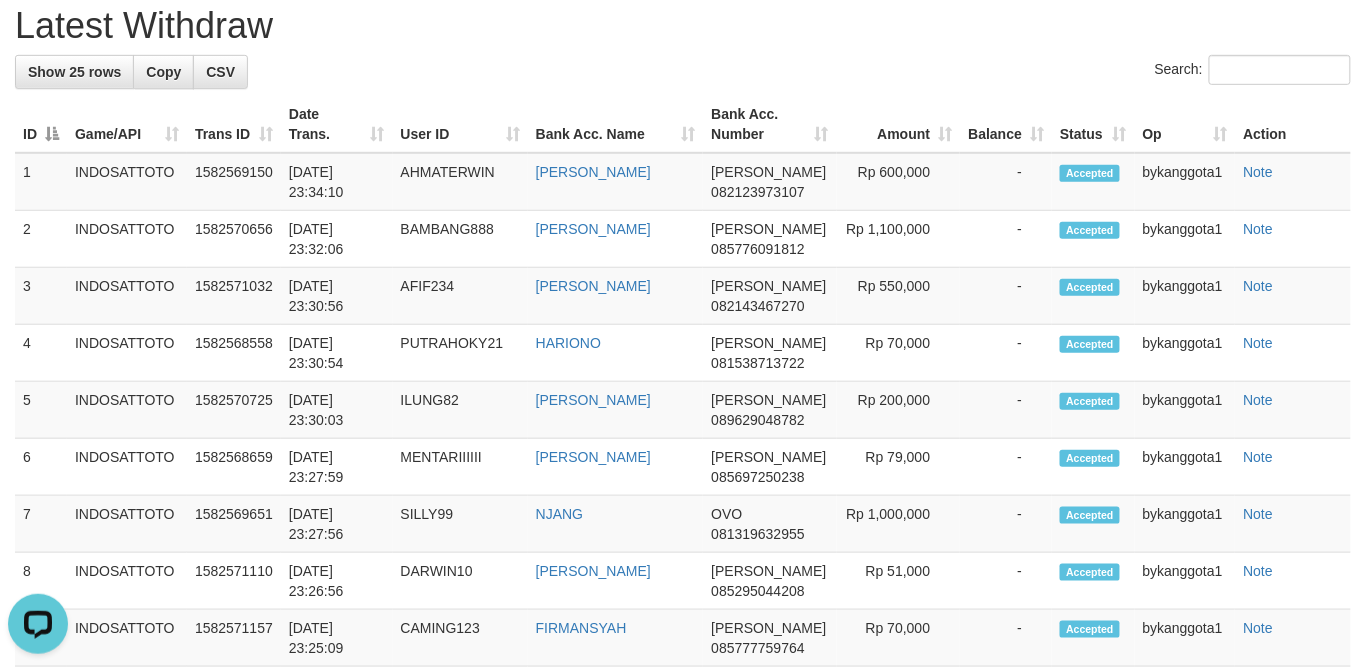 scroll, scrollTop: 8533, scrollLeft: 0, axis: vertical 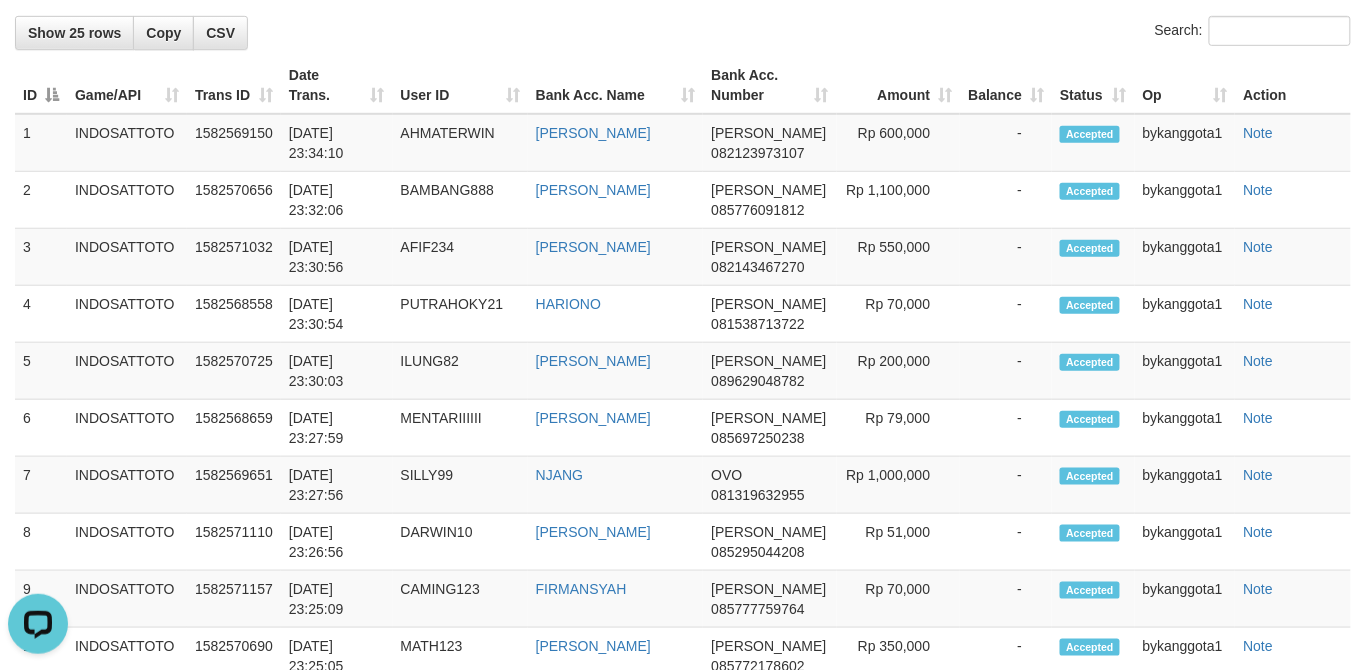 click on "SLAMET8686" at bounding box center [394, -1430] 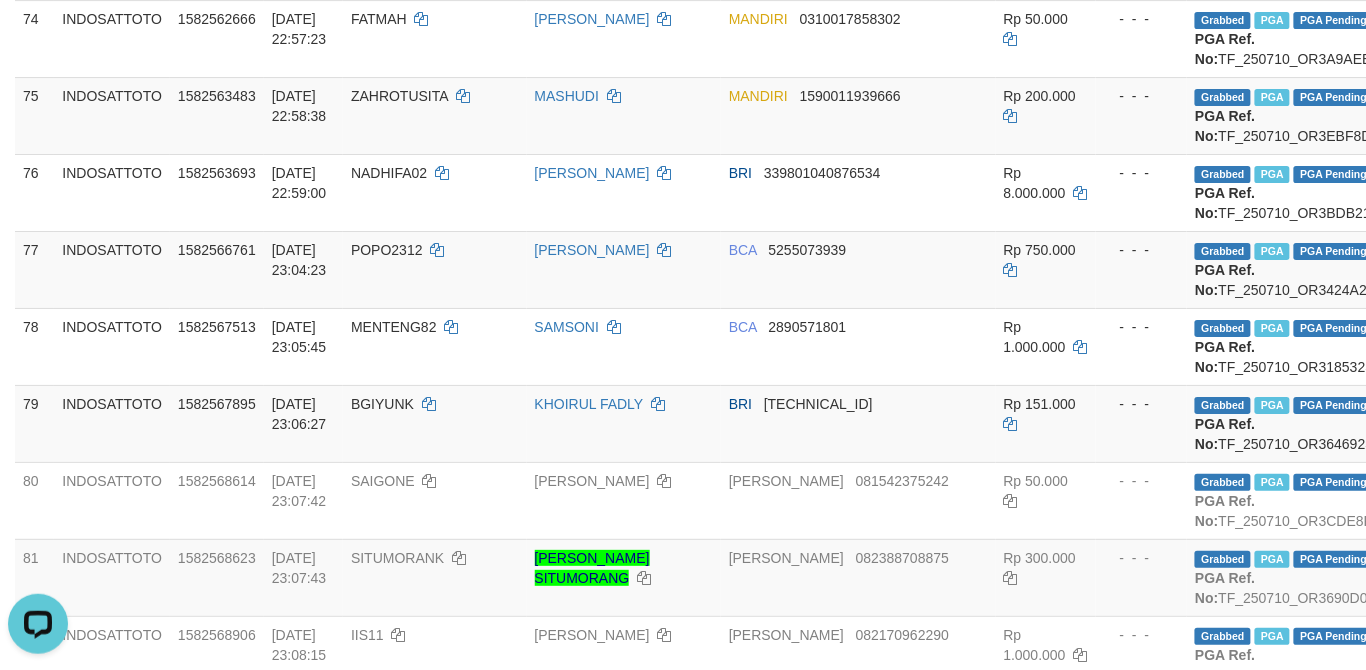 click on "1 INDOSATTOTO 1580154928 [DATE] 19:28:00 TUWO82    TUWARNO    BRI     037601018278503 Rp 600.000    -  -  - Grabbed   PGA   PGA Pending 000 {"status":"000","data":{"unique_id":"1610-1580154928-20250706","reference_no":"TF_250706_OR72C8BBF58C020EWQFA","amount":"600000.00","fee":"0.00","merchant_surcharge_rate":"0.00","charge_to":"MERC","payout_amount":"600000.00","disbursement_status":0,"disbursement_description":"ON PROCESS","created_at":"[DATE] 19:33:20","executed_at":"[DATE] 19:33:20","bank":{"code":"002","name":"BANK RAKYAT INDONESIA","account_number":"037601018278503","account_name":"TUWARNO"},"note":"bykanggota2","merchant_balance":{"balance_effective":1185274426,"balance_pending":1717082448,"balance_disbursement":186533000,"balance_collection":7059677152}}} PGA Ref. No:  TF_250706_OR72C8BBF58C020EWQFA  Vendor: Lambda AUTOWD-BOT-PGA Reject ·    Check Trans    ·    Note 2 INDOSATTOTO 1580311571 [DATE] 23:31:21 ULTRA16    [PERSON_NAME]     082113018867" at bounding box center [891, -1584] 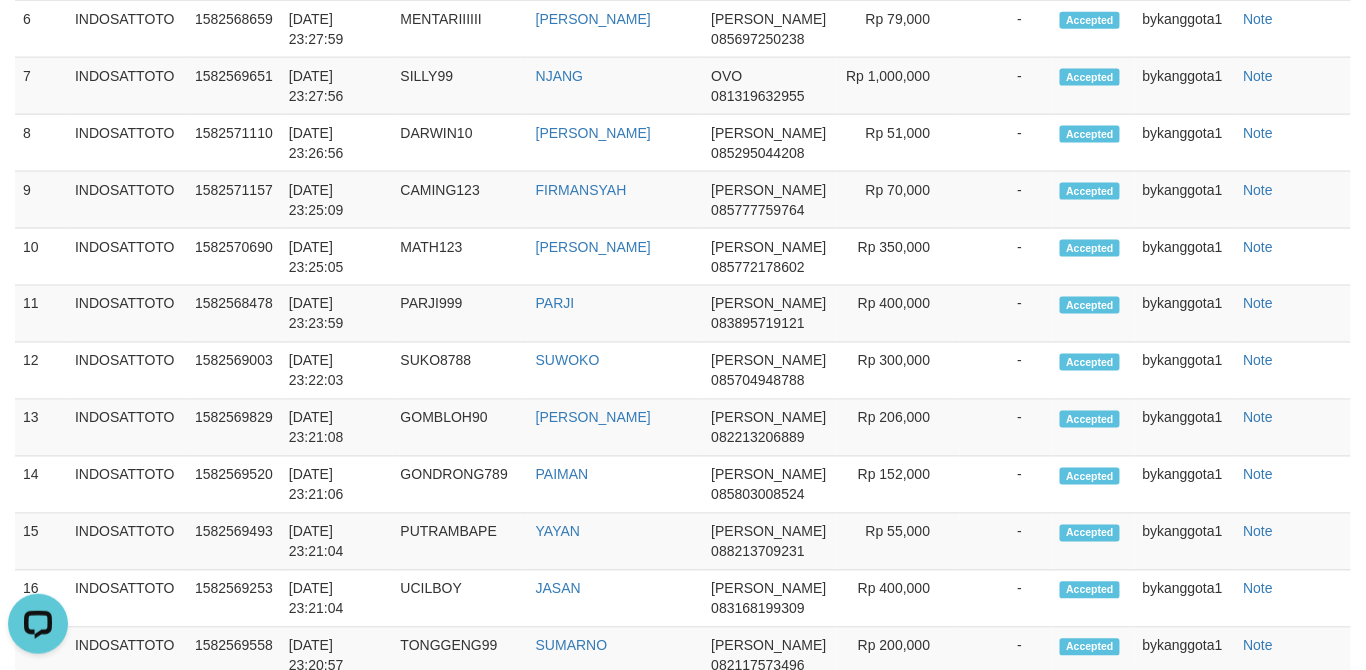 scroll, scrollTop: 8857, scrollLeft: 0, axis: vertical 